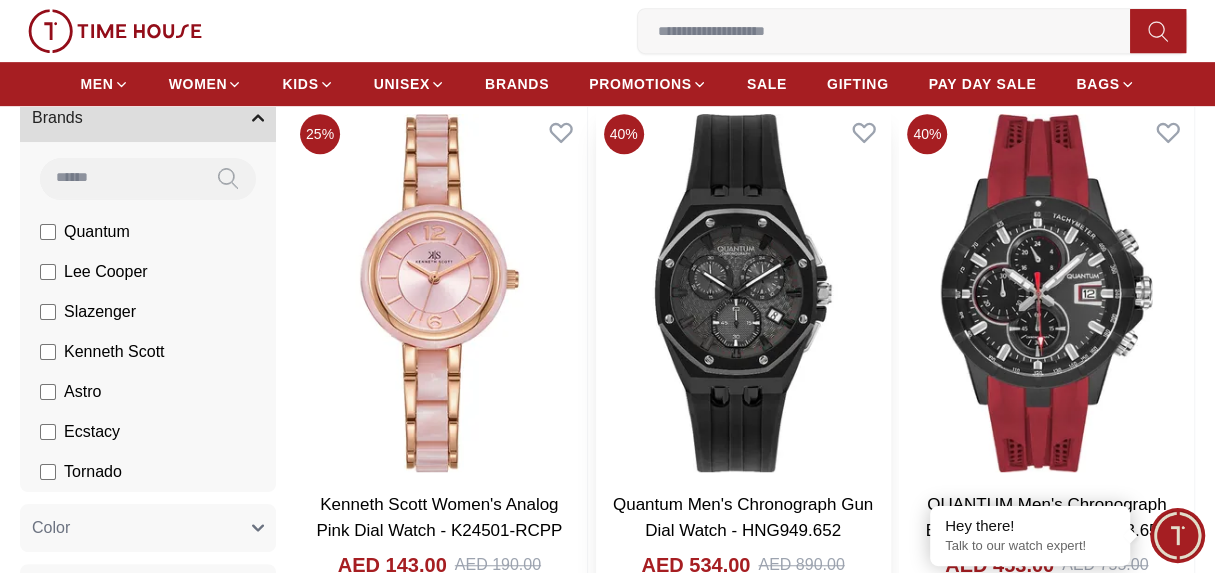 scroll, scrollTop: 499, scrollLeft: 0, axis: vertical 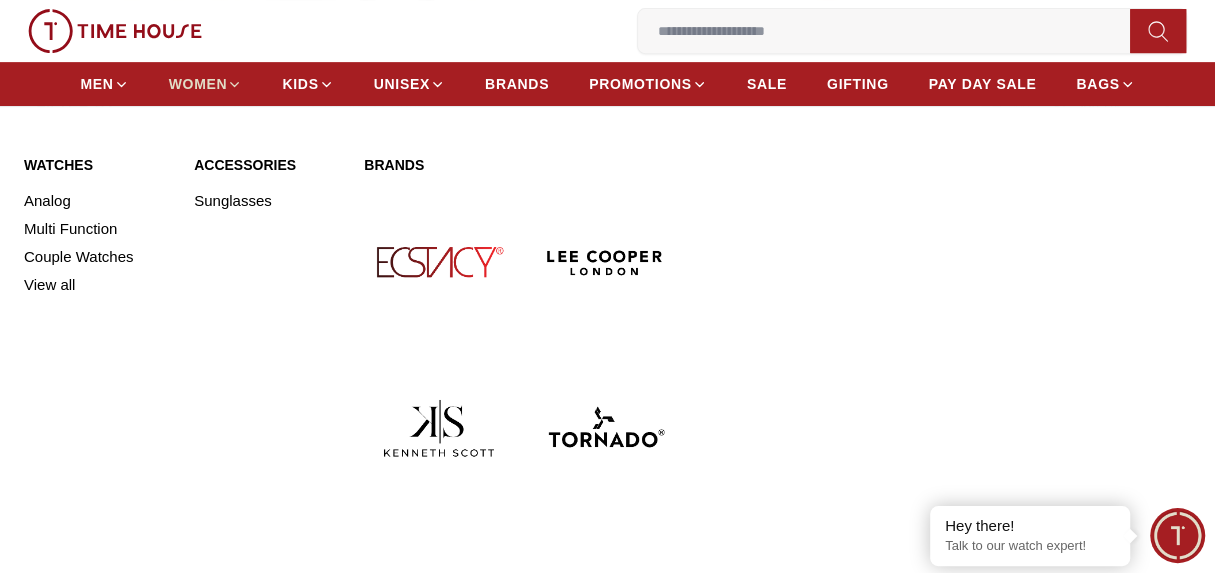 click on "WOMEN" at bounding box center [198, 84] 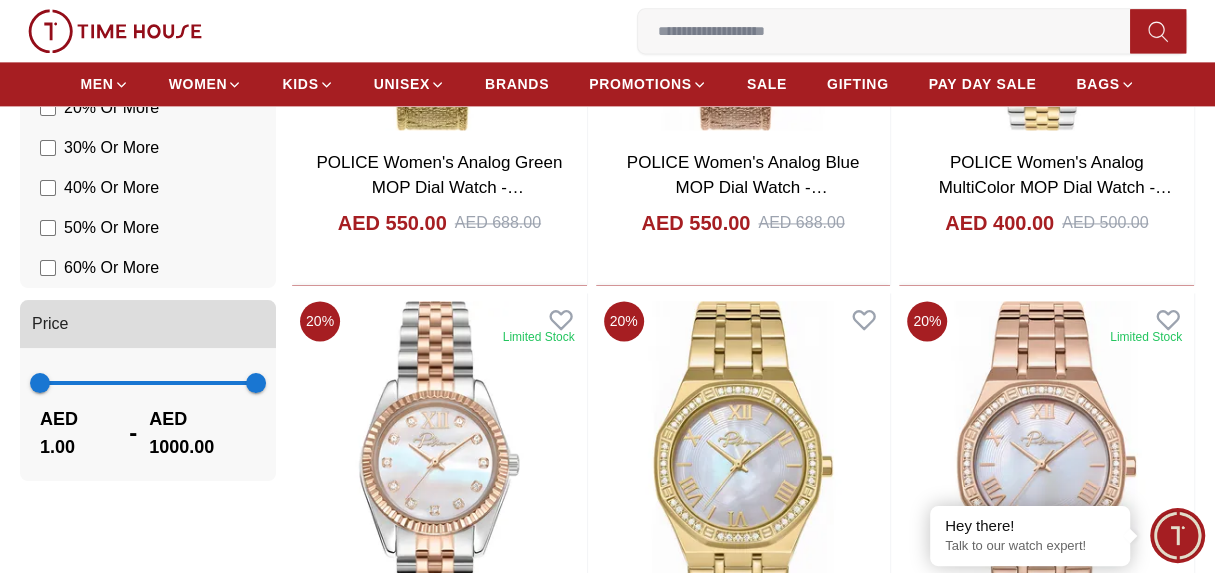 scroll, scrollTop: 1600, scrollLeft: 0, axis: vertical 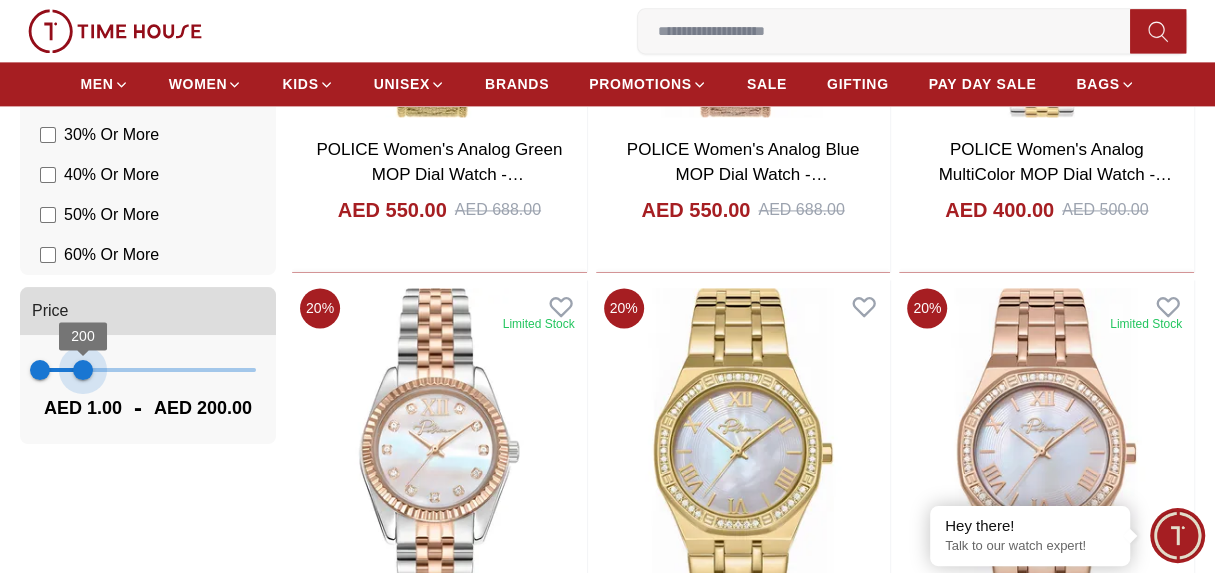 type on "***" 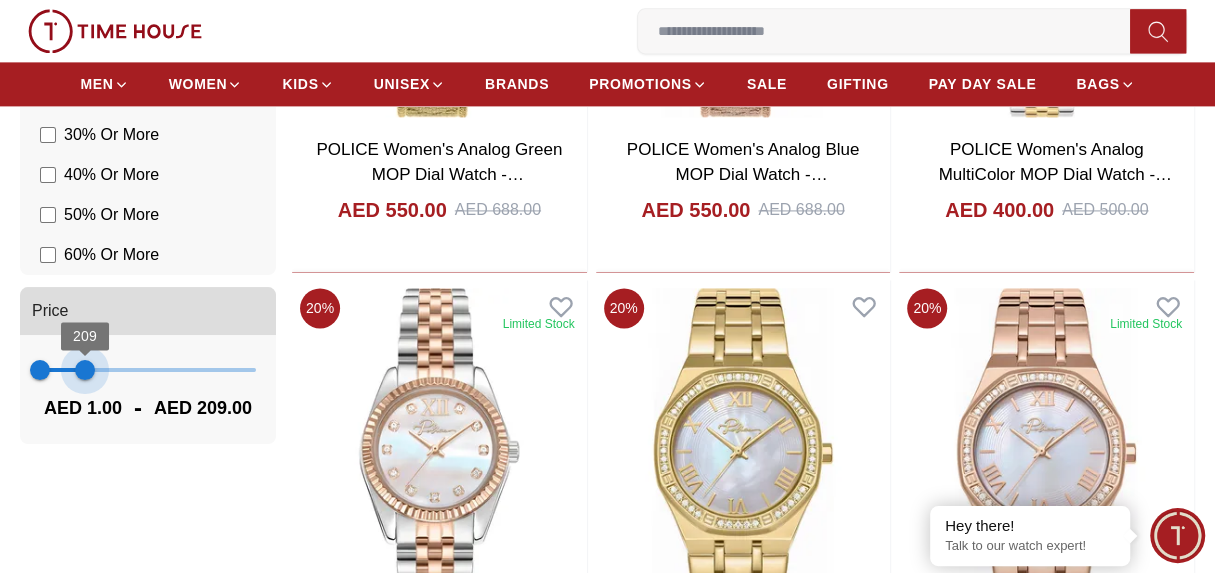 drag, startPoint x: 251, startPoint y: 367, endPoint x: 85, endPoint y: 360, distance: 166.14752 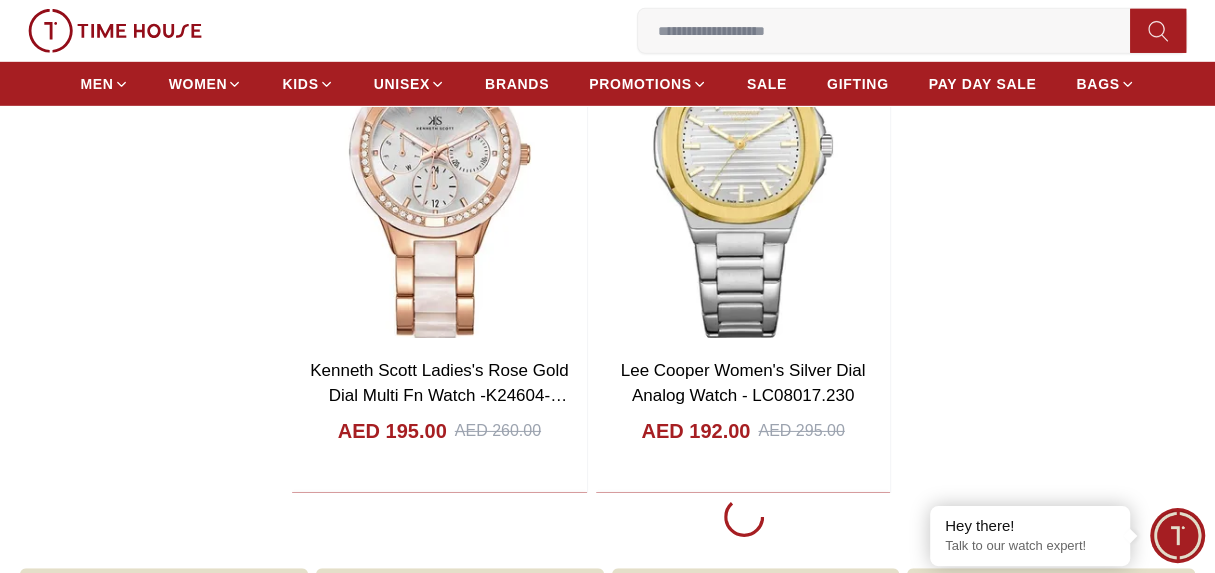 scroll, scrollTop: 3500, scrollLeft: 0, axis: vertical 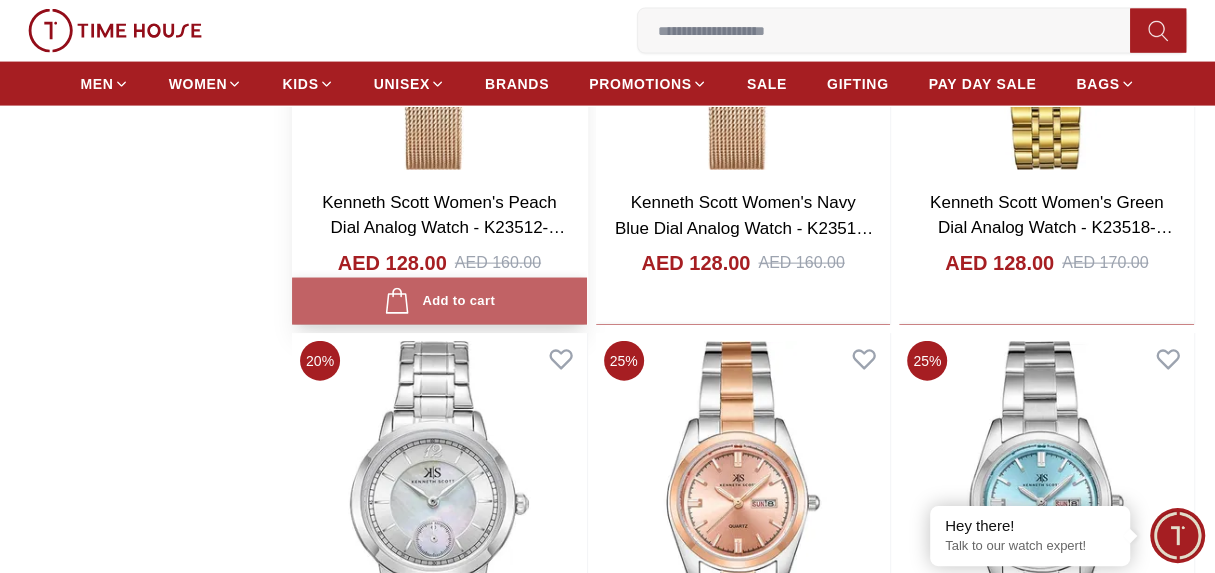 click on "Add to cart" at bounding box center (439, 301) 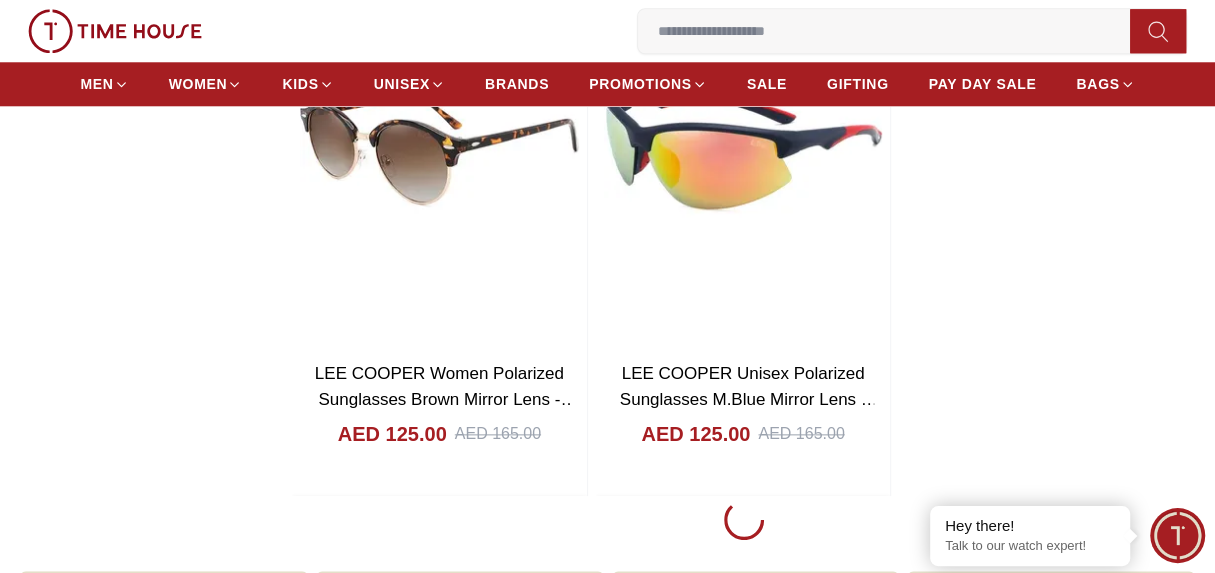 scroll, scrollTop: 14200, scrollLeft: 0, axis: vertical 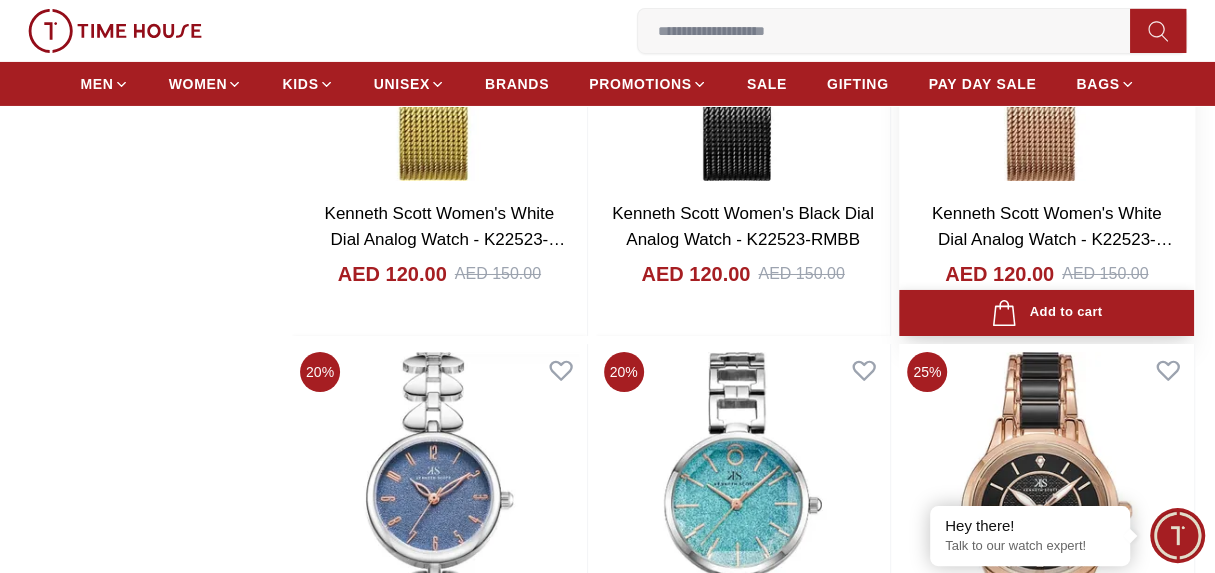 click on "Add to cart" at bounding box center [1046, 313] 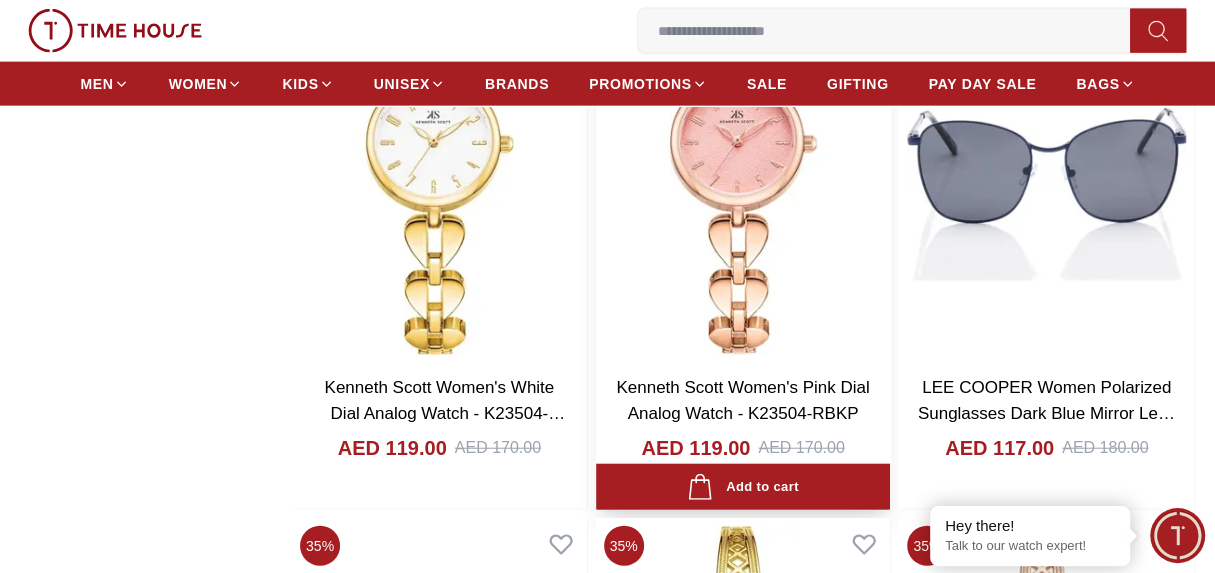 scroll, scrollTop: 20099, scrollLeft: 0, axis: vertical 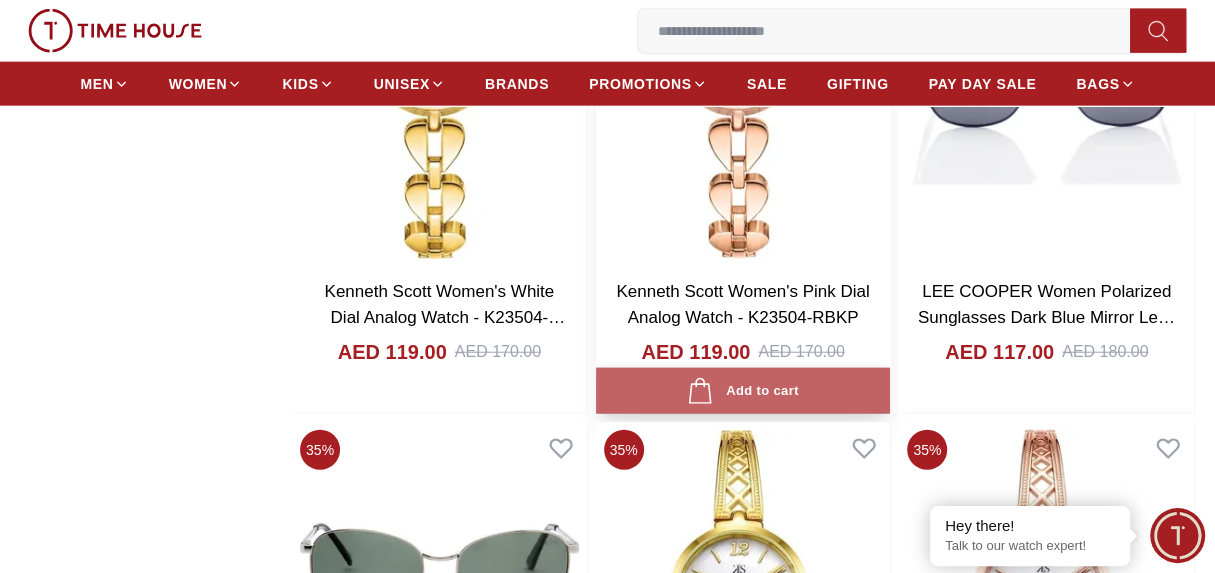 click on "Add to cart" at bounding box center (742, 391) 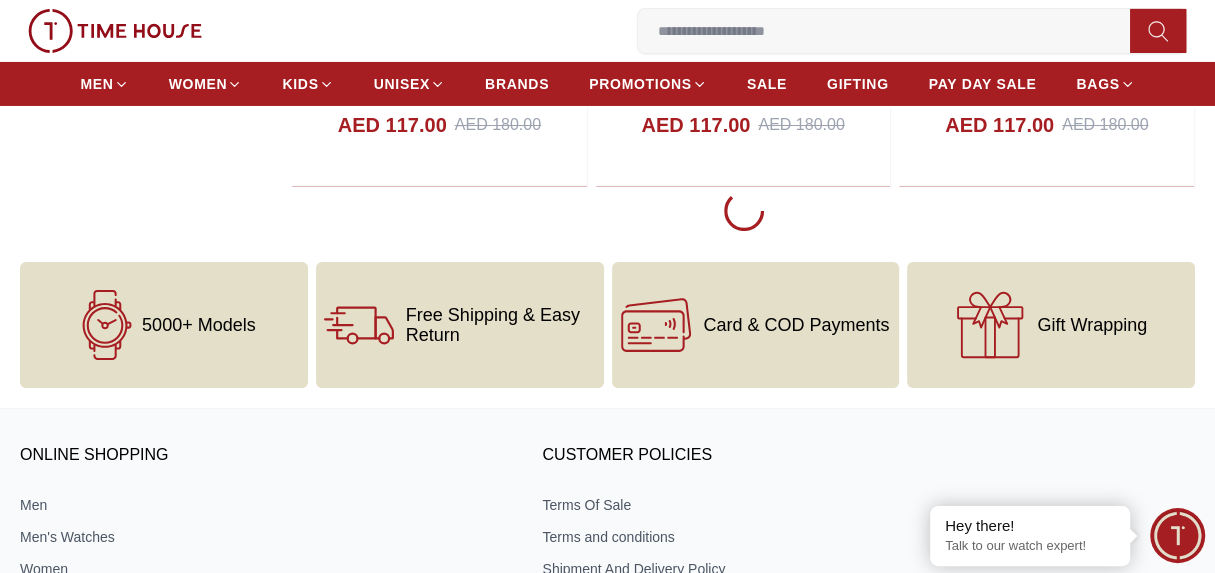 scroll, scrollTop: 21400, scrollLeft: 0, axis: vertical 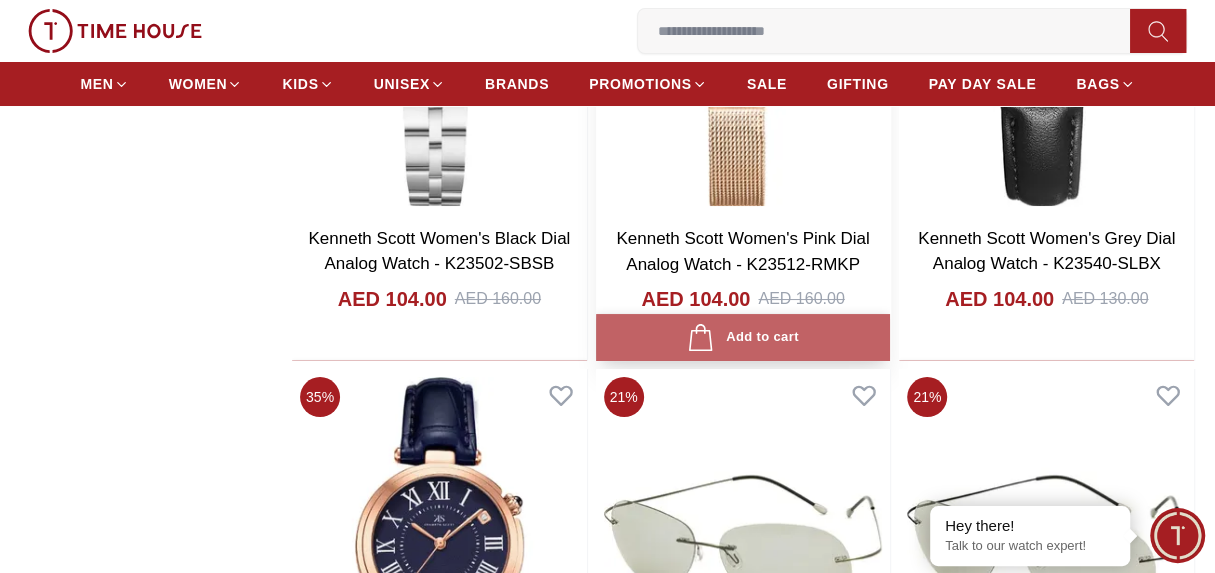 click on "Add to cart" at bounding box center (742, 337) 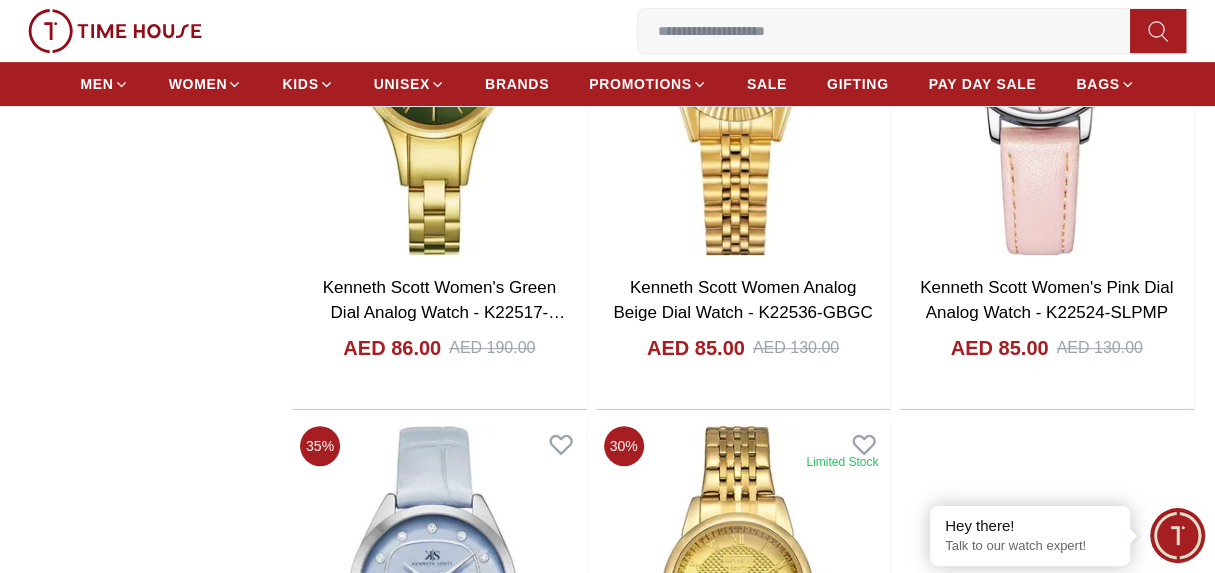 scroll, scrollTop: 35100, scrollLeft: 0, axis: vertical 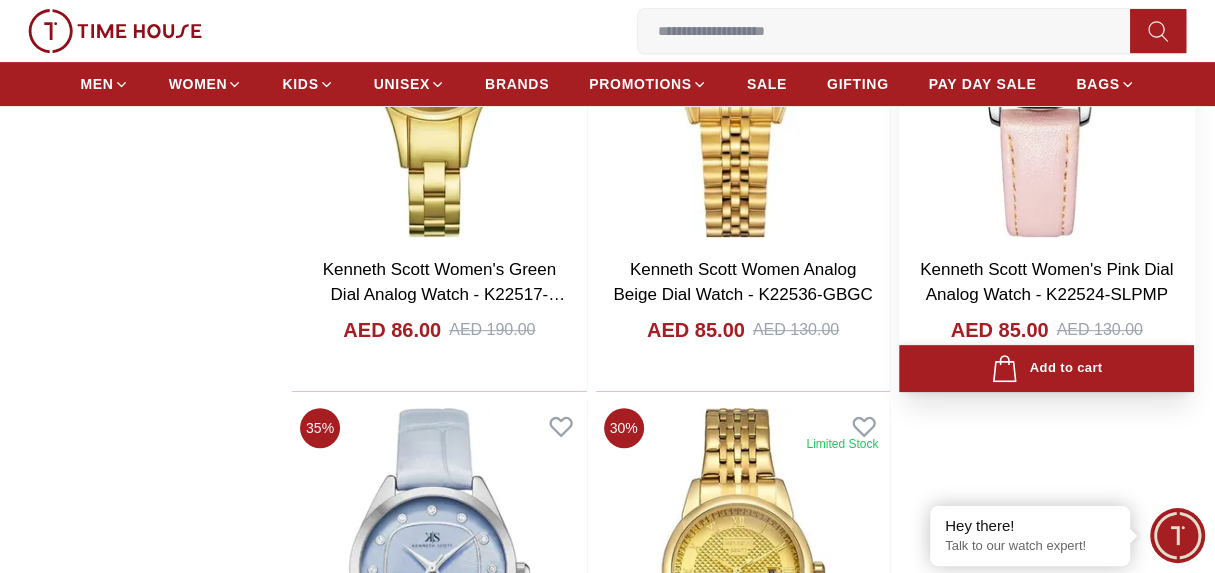 click on "Add to cart" at bounding box center [1046, 368] 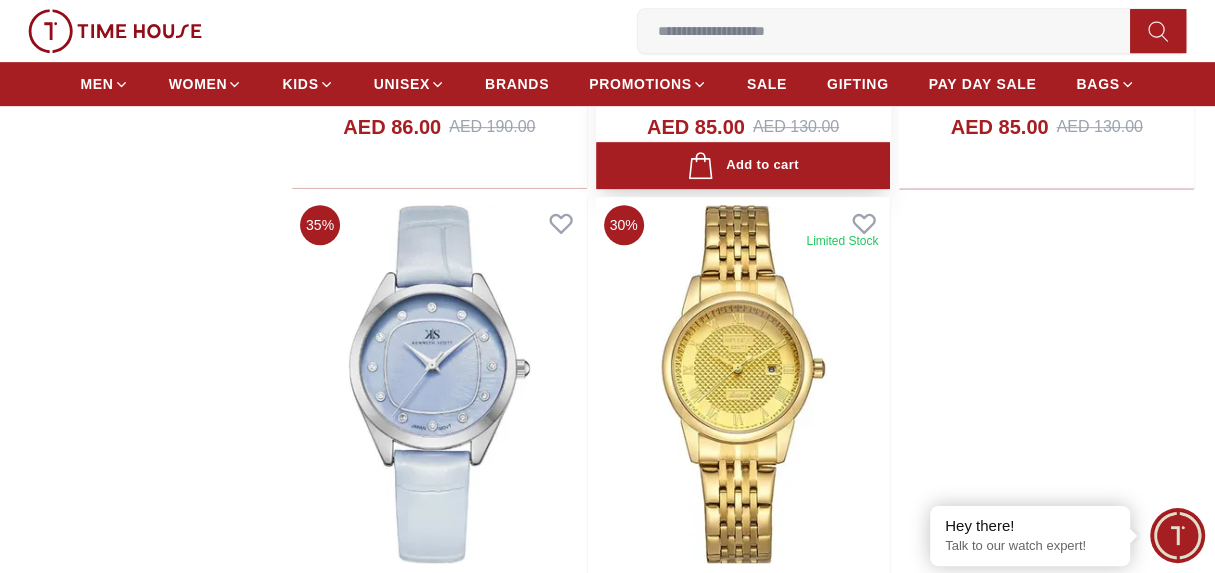 scroll, scrollTop: 35600, scrollLeft: 0, axis: vertical 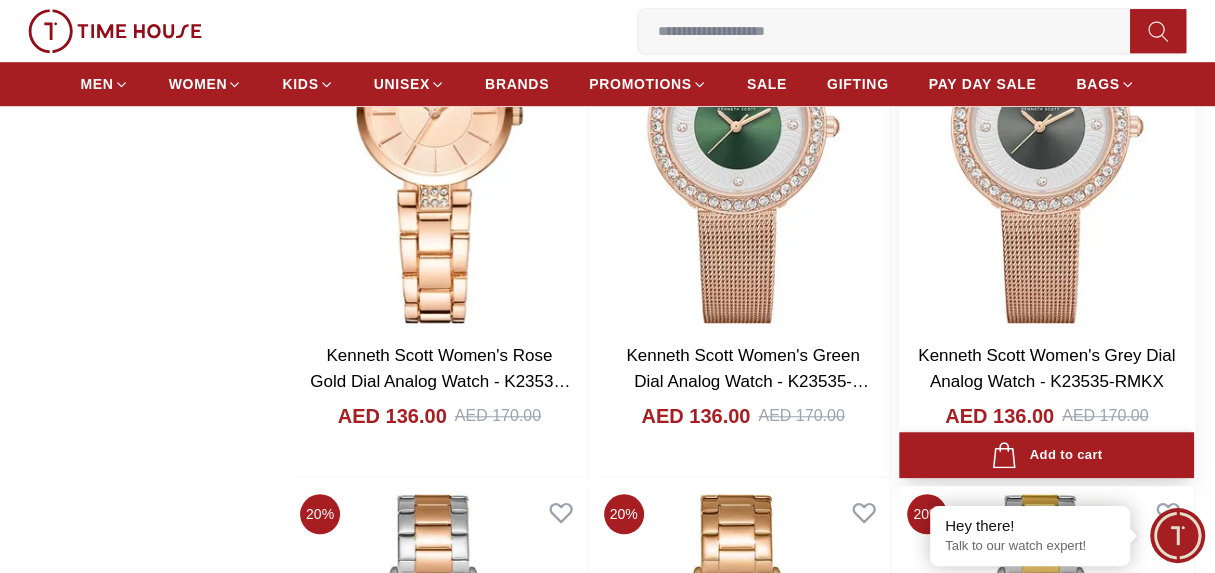 click on "Add to cart" at bounding box center (1046, 455) 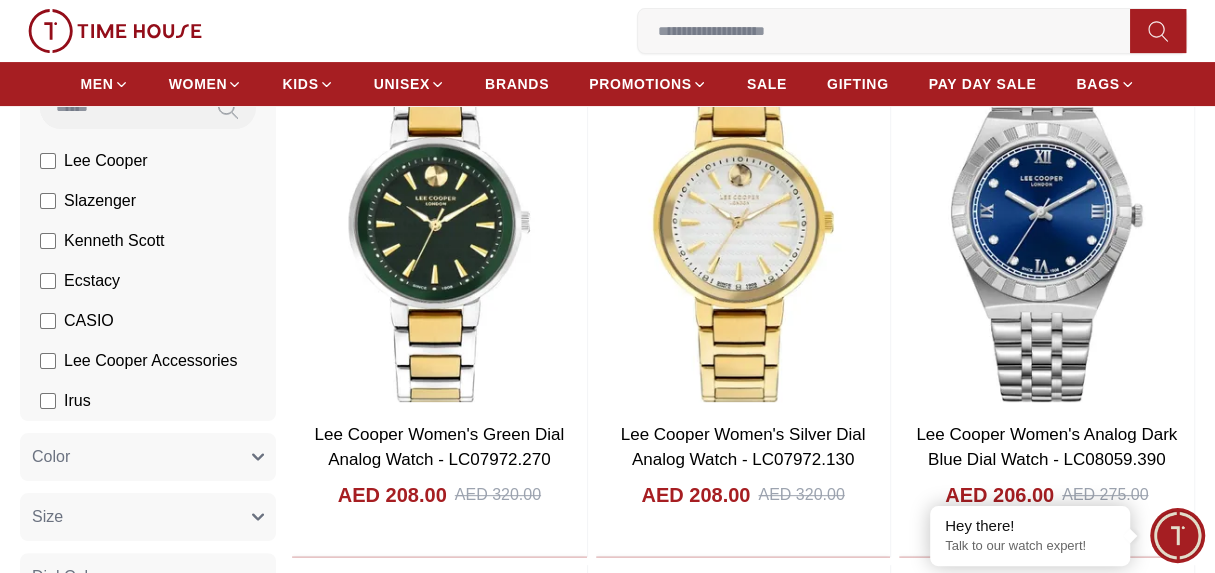 scroll, scrollTop: 0, scrollLeft: 0, axis: both 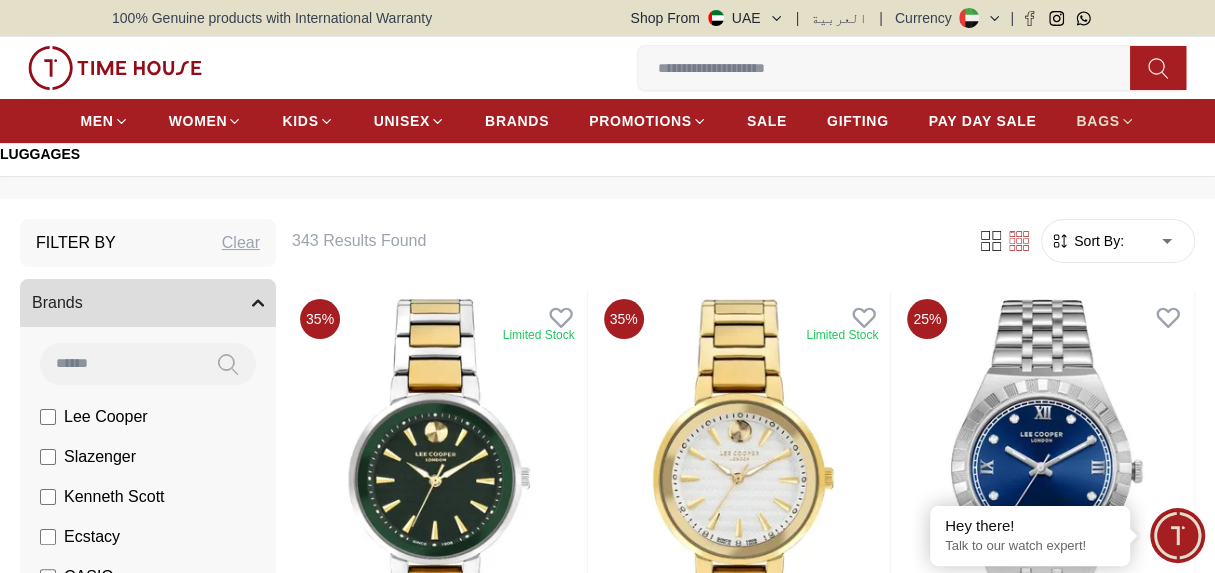 click 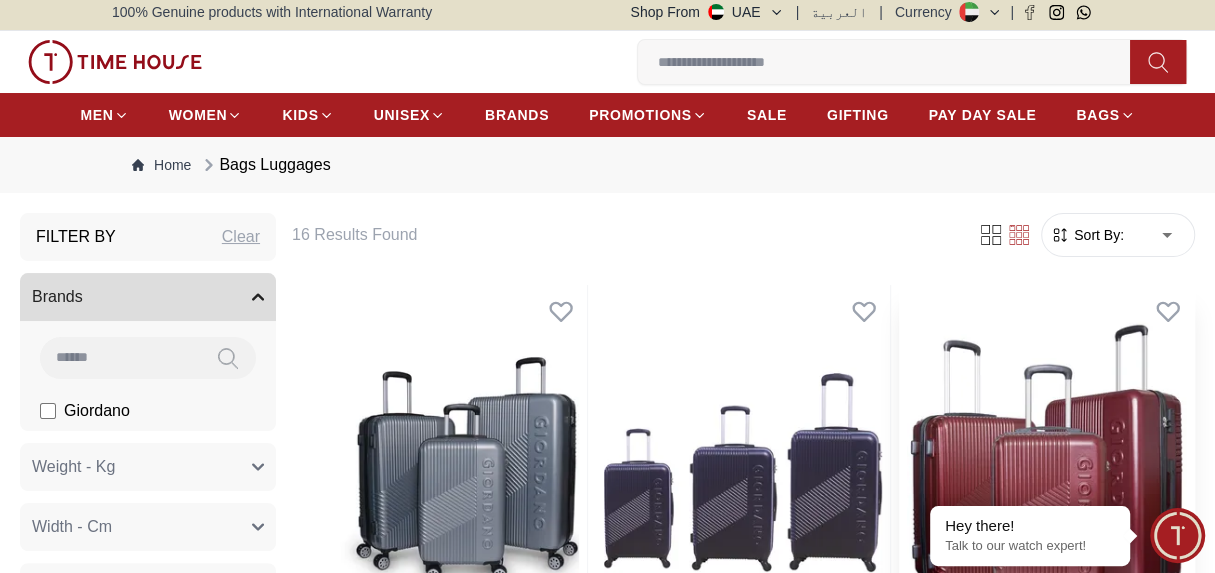 scroll, scrollTop: 0, scrollLeft: 0, axis: both 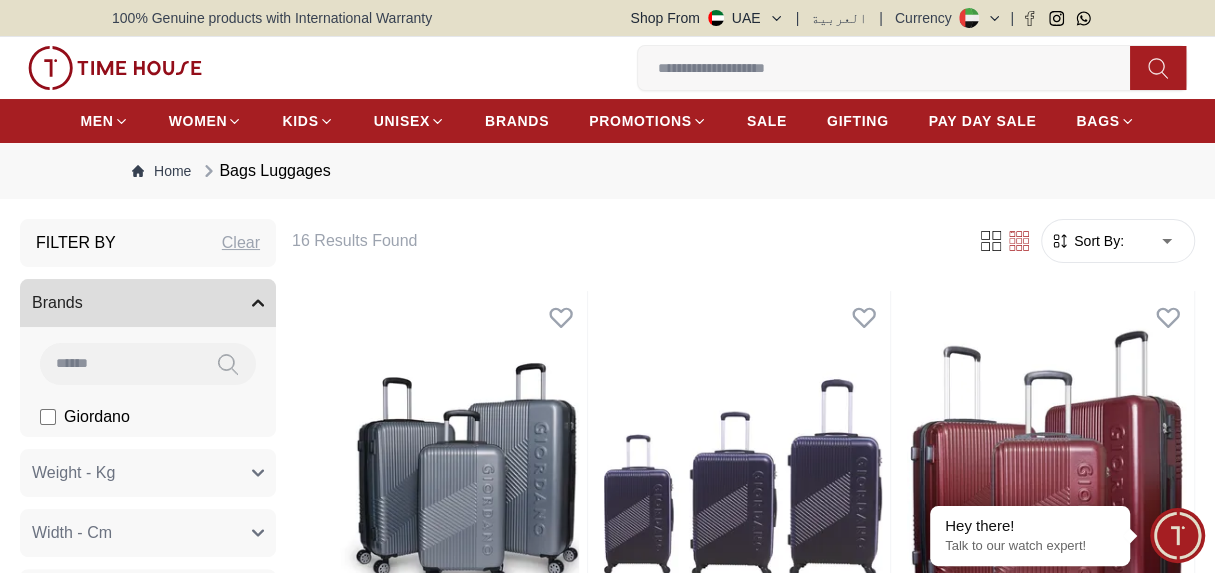 click at bounding box center (115, 68) 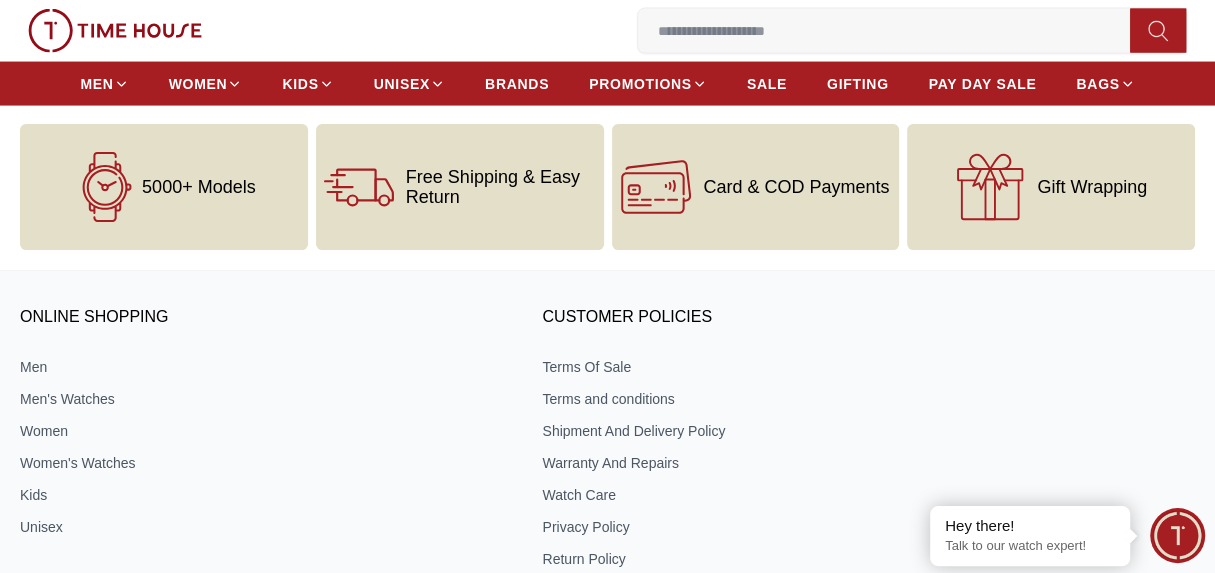 scroll, scrollTop: 6866, scrollLeft: 0, axis: vertical 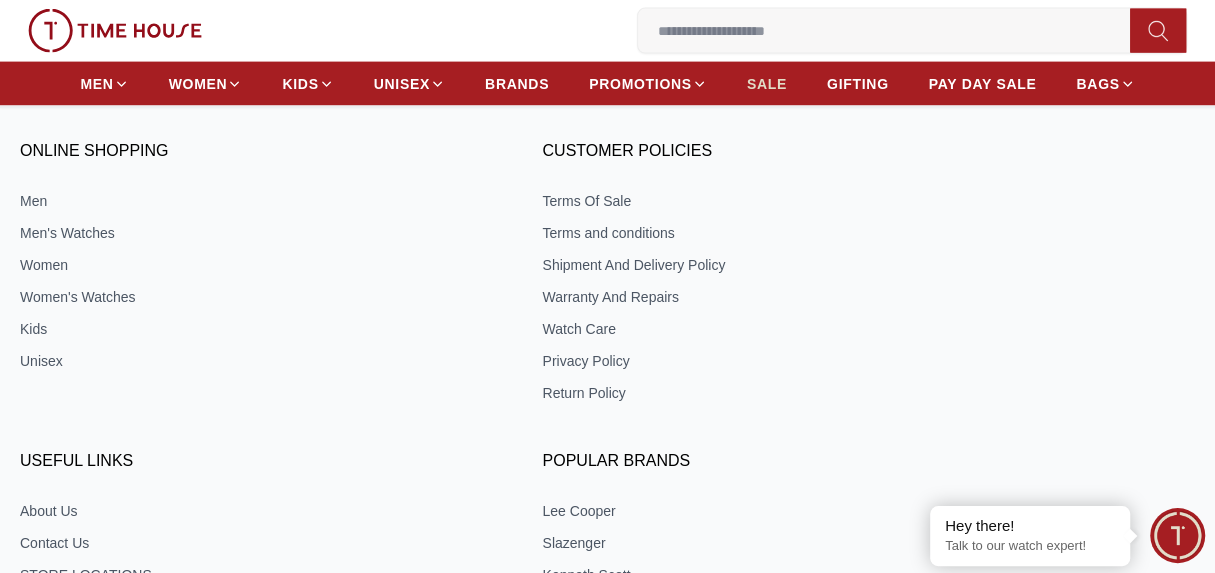 click on "SALE" at bounding box center [767, 84] 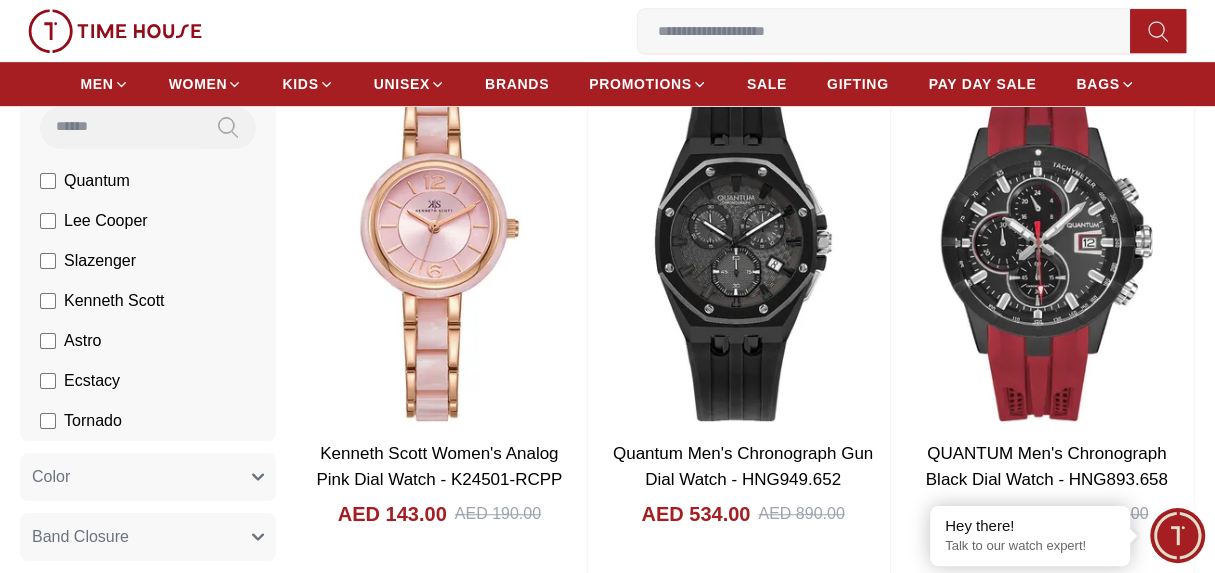 scroll, scrollTop: 700, scrollLeft: 0, axis: vertical 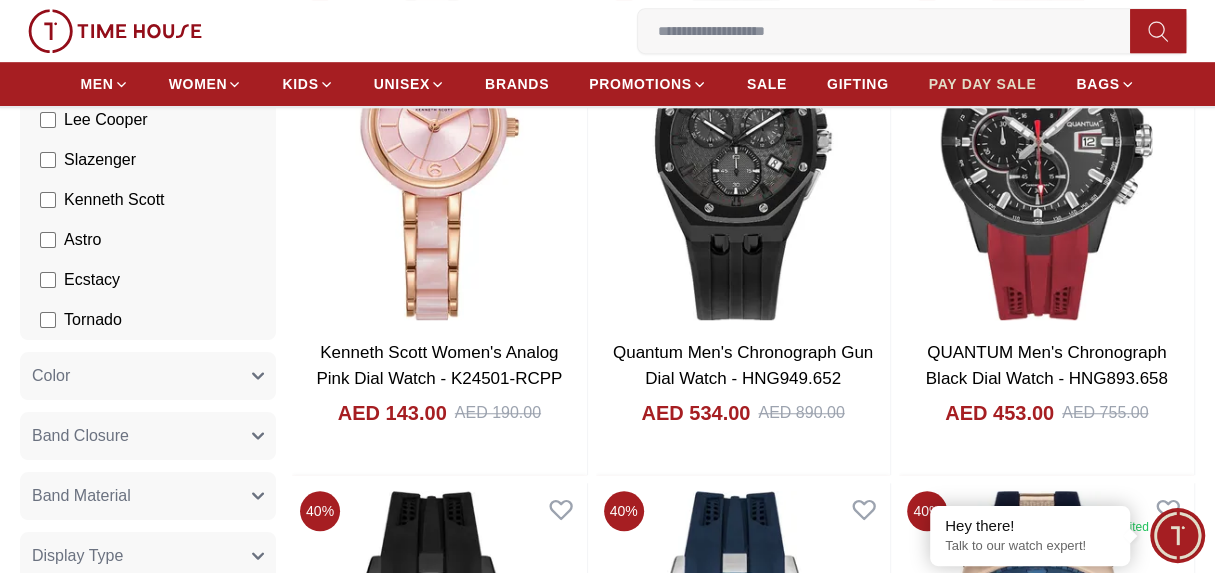click on "PAY DAY SALE" at bounding box center (983, 84) 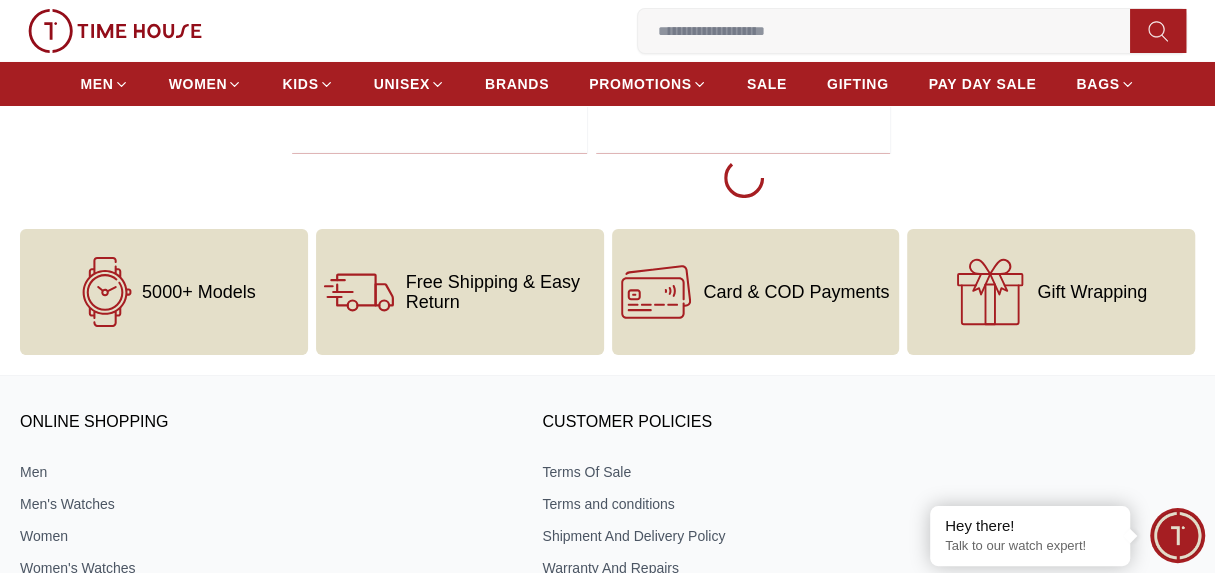 scroll, scrollTop: 4200, scrollLeft: 0, axis: vertical 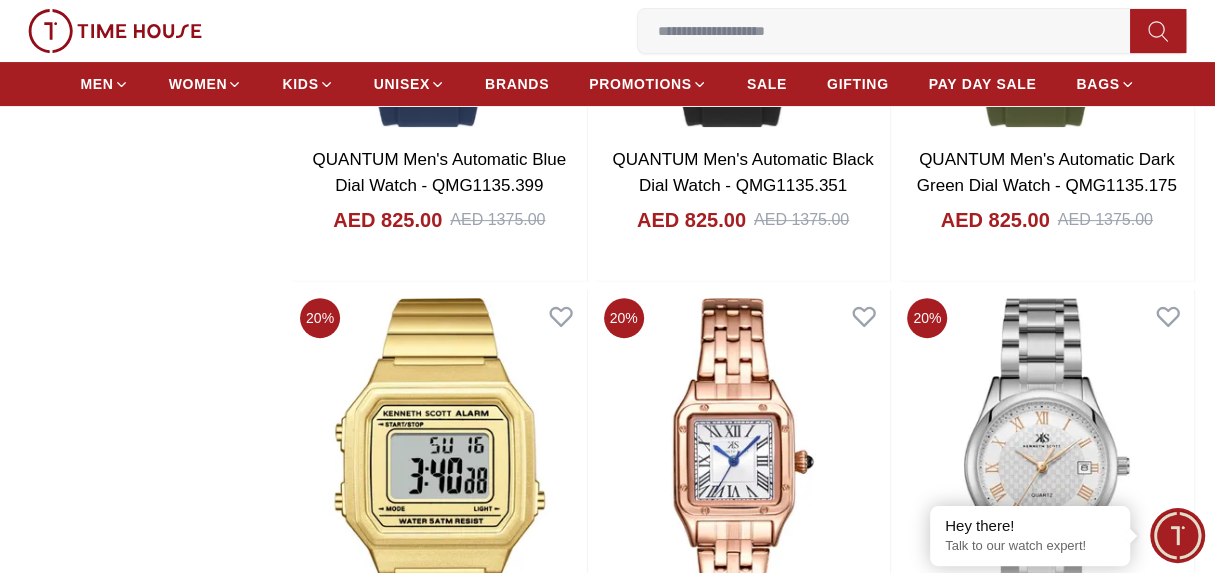 click at bounding box center (1177, 535) 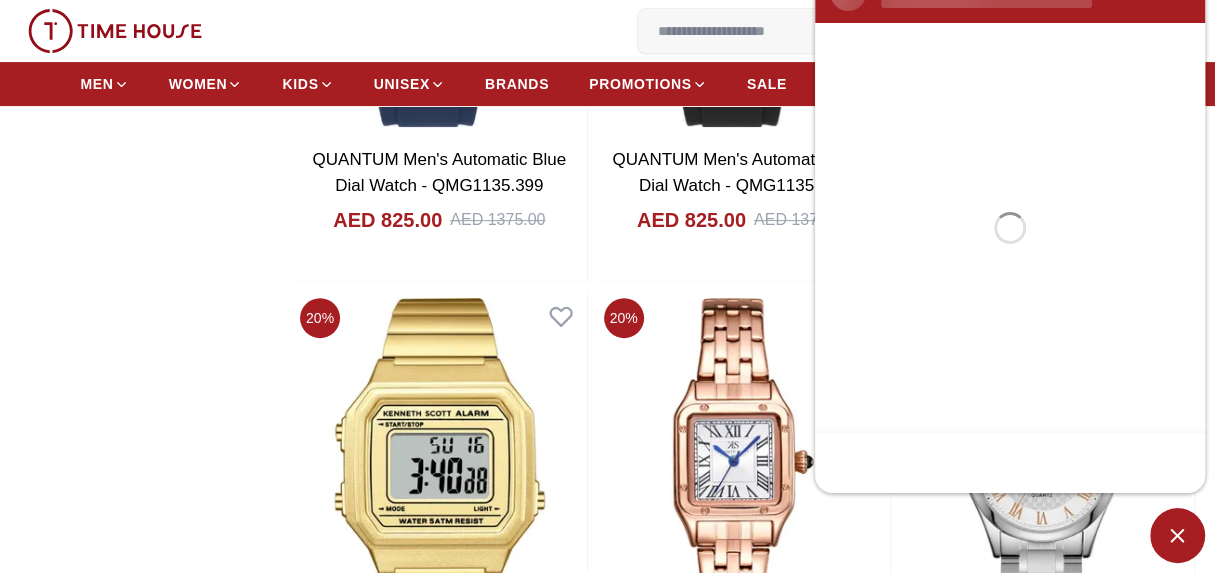 scroll, scrollTop: 0, scrollLeft: 0, axis: both 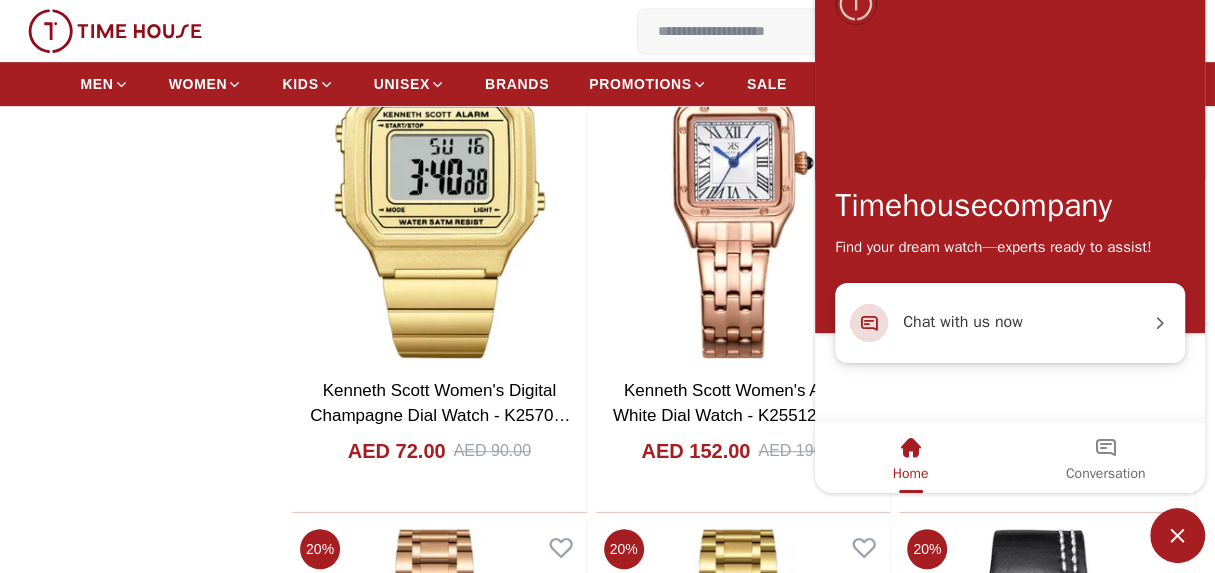 click on "Filter By Clear Brands Quantum Lee Cooper Slazenger Kenneth Scott Ecstacy Tornado CASIO Police G-Shock Color Black Green Blue Dark Blue Silver Grey White White / Rose Gold Silver / Rose Gold Black / Black Gold Light Blue Black /Grey Pink Navy Blue Blue / Silver Black  Ivory Peach Green / Silver MOP Blue  Dark green Blue MOP Rose Gold MOP Green MOP Champagne MOP Pink MOP Green / Gold  Olive Green / Dark Green Olive Green Display Type Analog Multi Function Automatic Chronograph Analog-Digital Digital digital Chrono & Multi Function  Digital Multifunction Band Closure Clasp Buckle Tang Buckle Push Button Clasp Sliding Clasp Jewelry Clasp  Double Snap-Fastener  Square Buckle Butterfly Clasp Double Pusher Butterfly Clasp Fold-over Clasp Triple Fold Clasp Triple-fold Clasp Double-Pusher Deployment Hook Buckle Double Pressed Buckle Jewelry Buckle Foldable Clasp Double Pusher Deployment Clasp Slider Buckle Double Pusher Depoloyment Tang Buckle  Sliding Clasp  Double Pusher buckle Case Diameter (Mm) 45 34.9 38.5 PU" at bounding box center [148, -553] 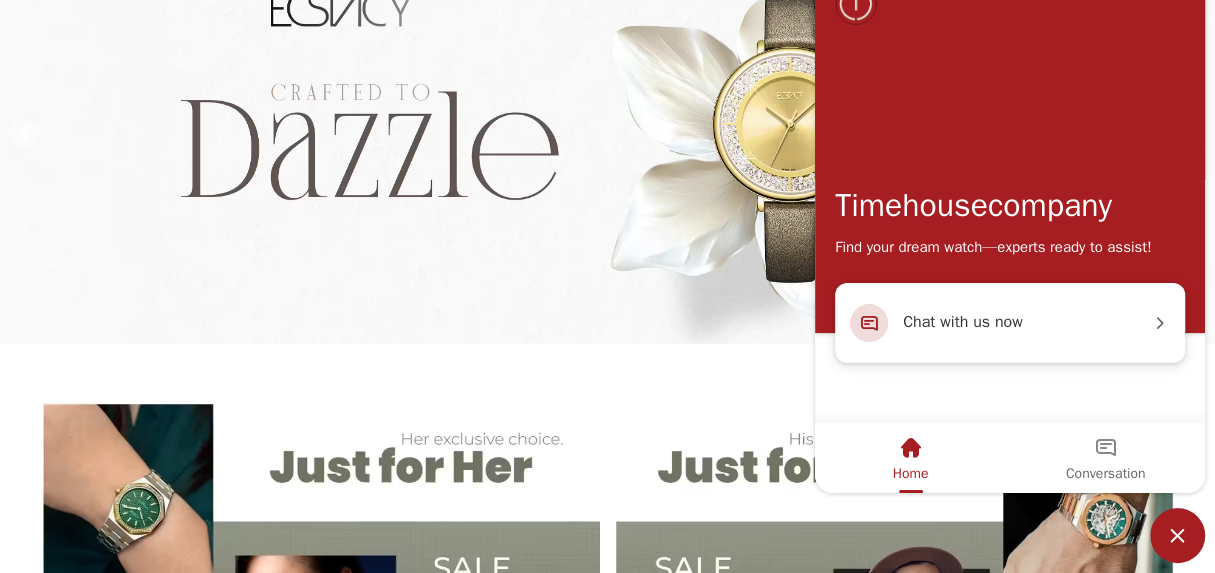 scroll, scrollTop: 0, scrollLeft: 0, axis: both 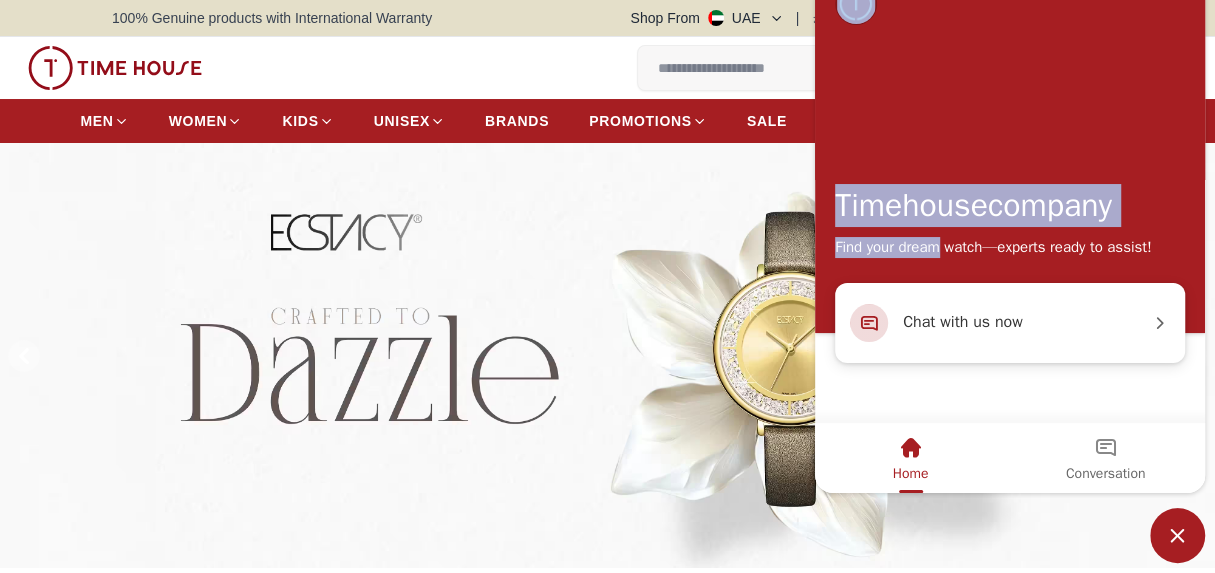 drag, startPoint x: 918, startPoint y: 64, endPoint x: 935, endPoint y: 272, distance: 208.69356 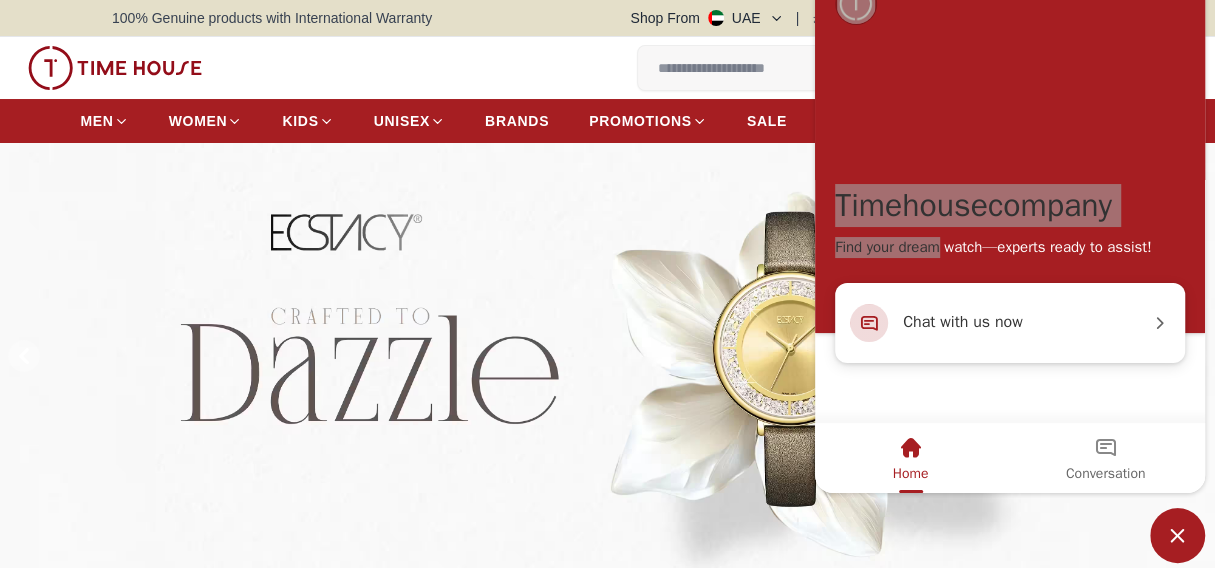 click at bounding box center (1177, 535) 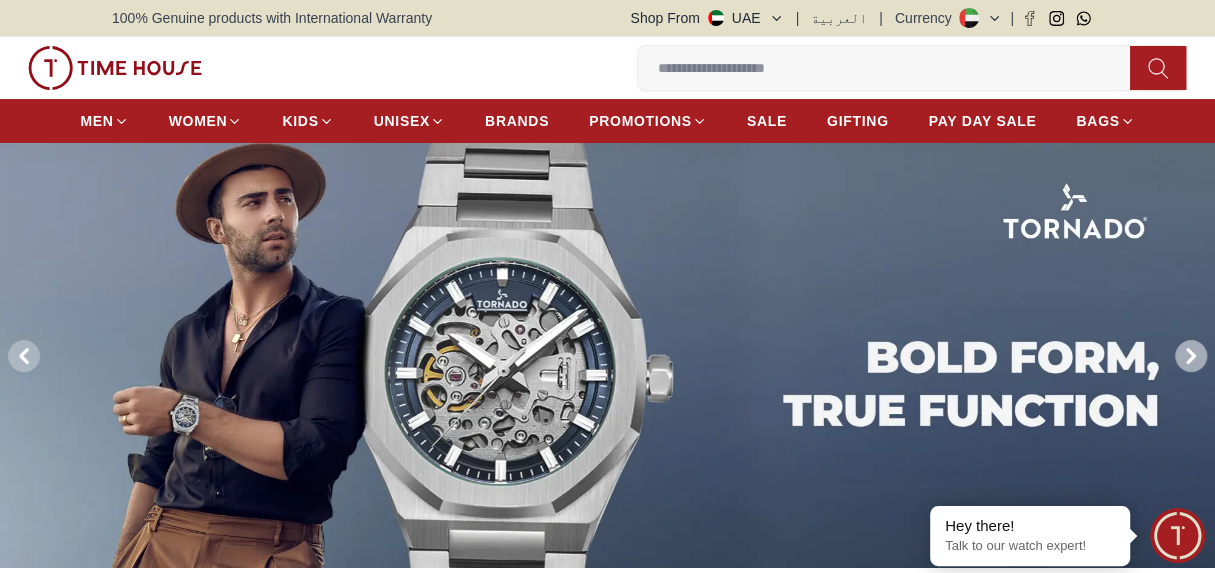 click at bounding box center [1191, 356] 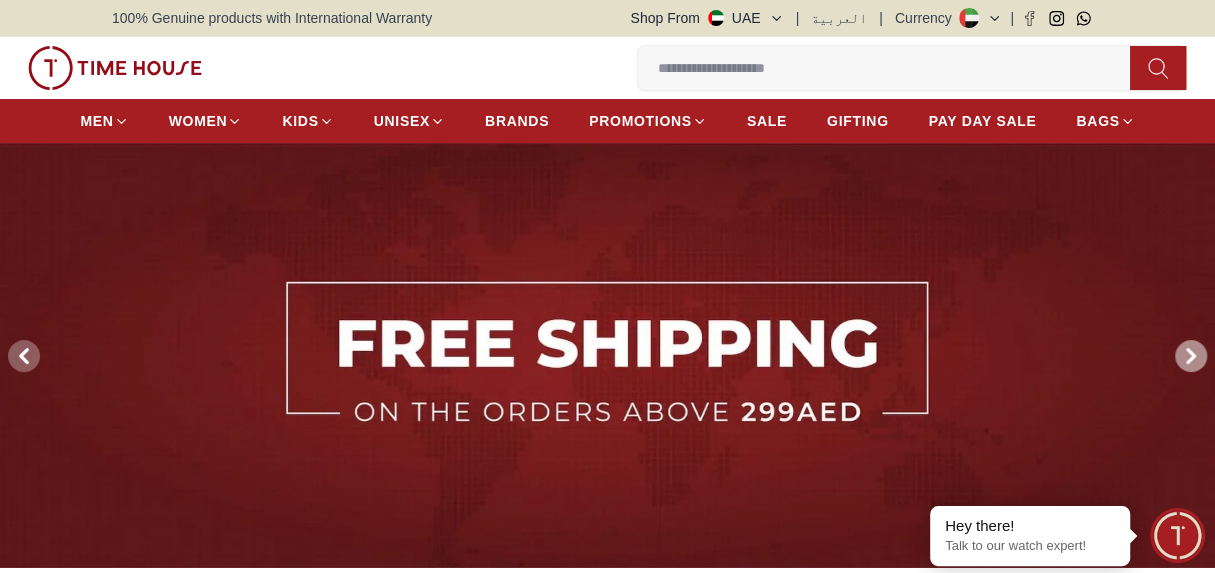 click at bounding box center [1191, 356] 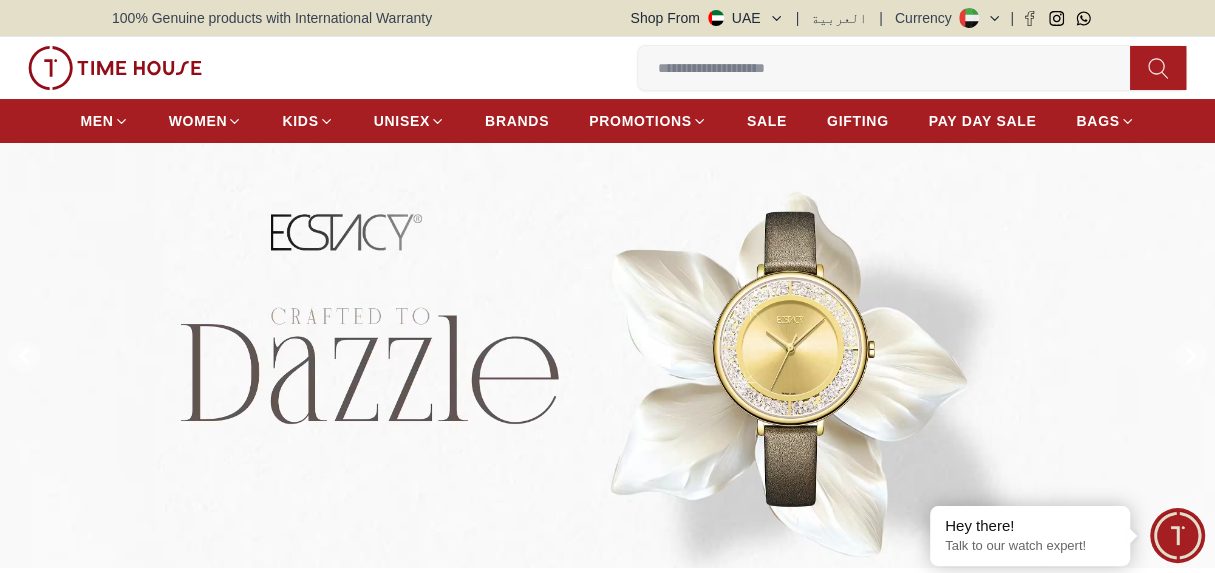click on "Shop From UAE" at bounding box center (706, 18) 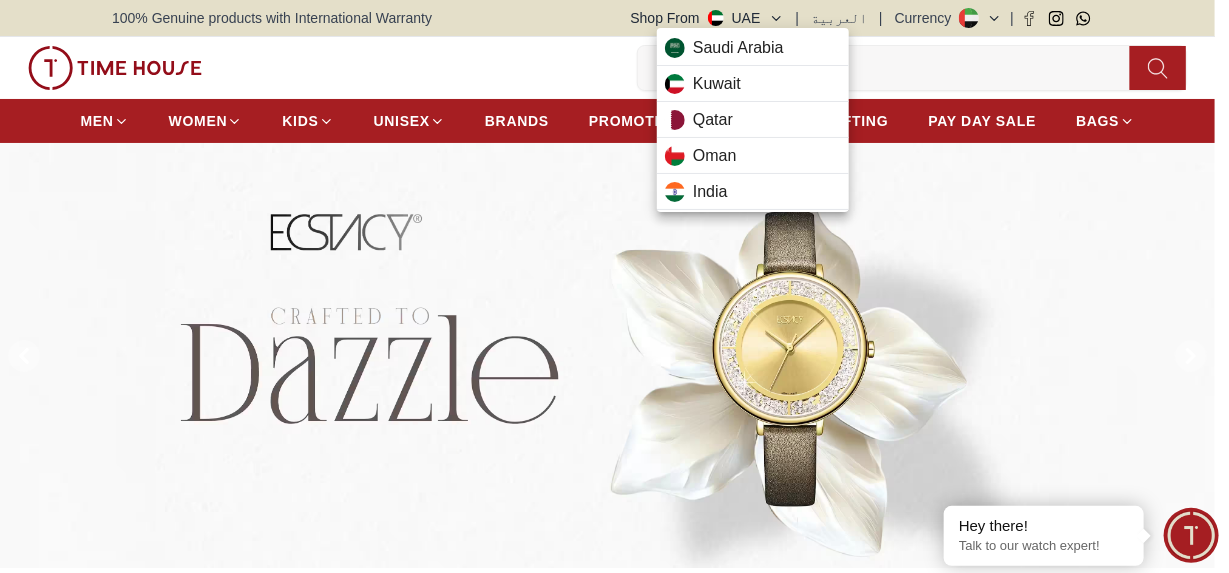 click at bounding box center [614, 286] 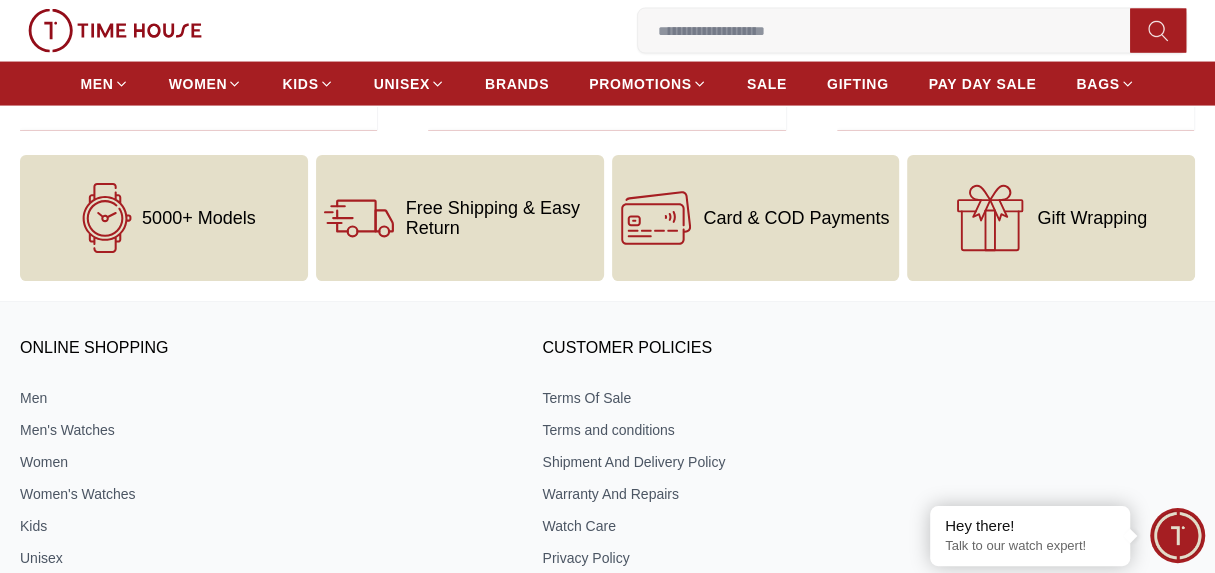scroll, scrollTop: 6566, scrollLeft: 0, axis: vertical 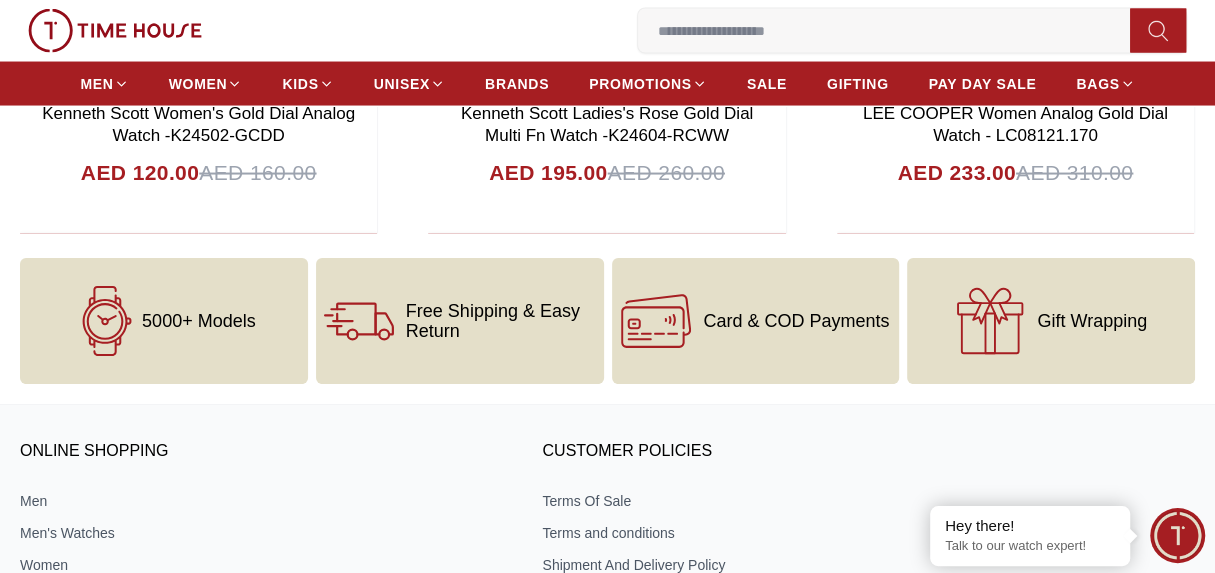 click at bounding box center (892, 31) 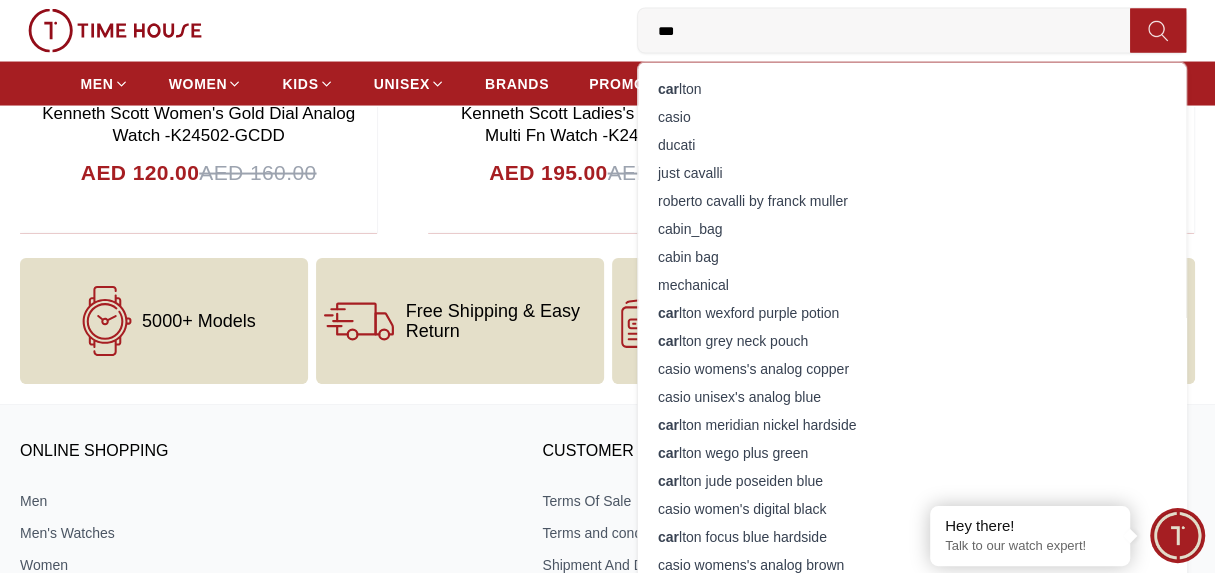 type on "****" 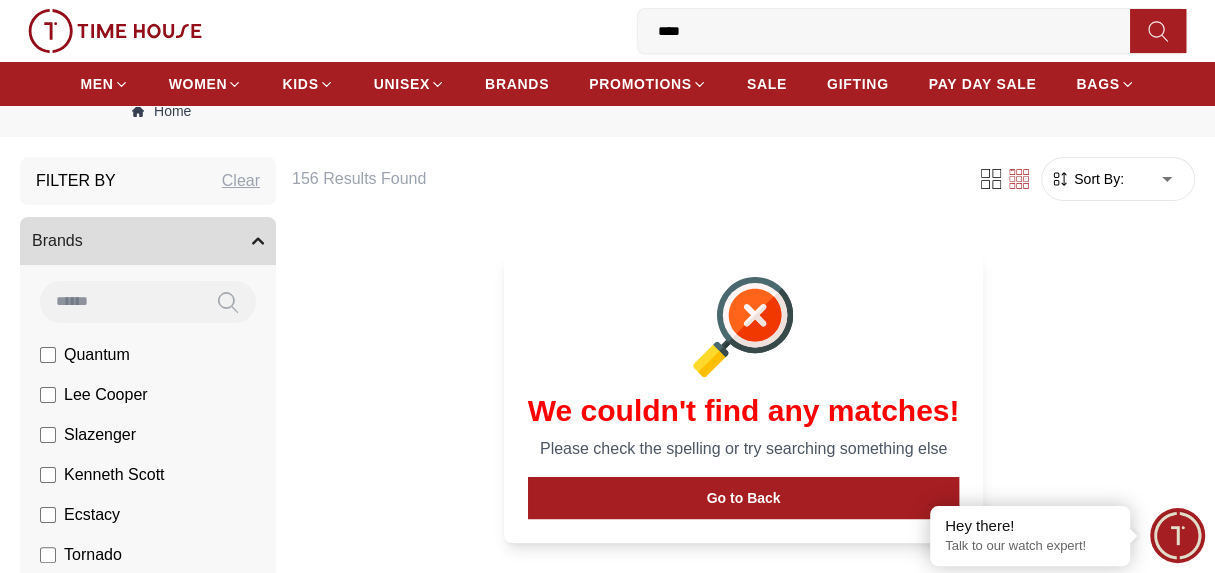 scroll, scrollTop: 0, scrollLeft: 0, axis: both 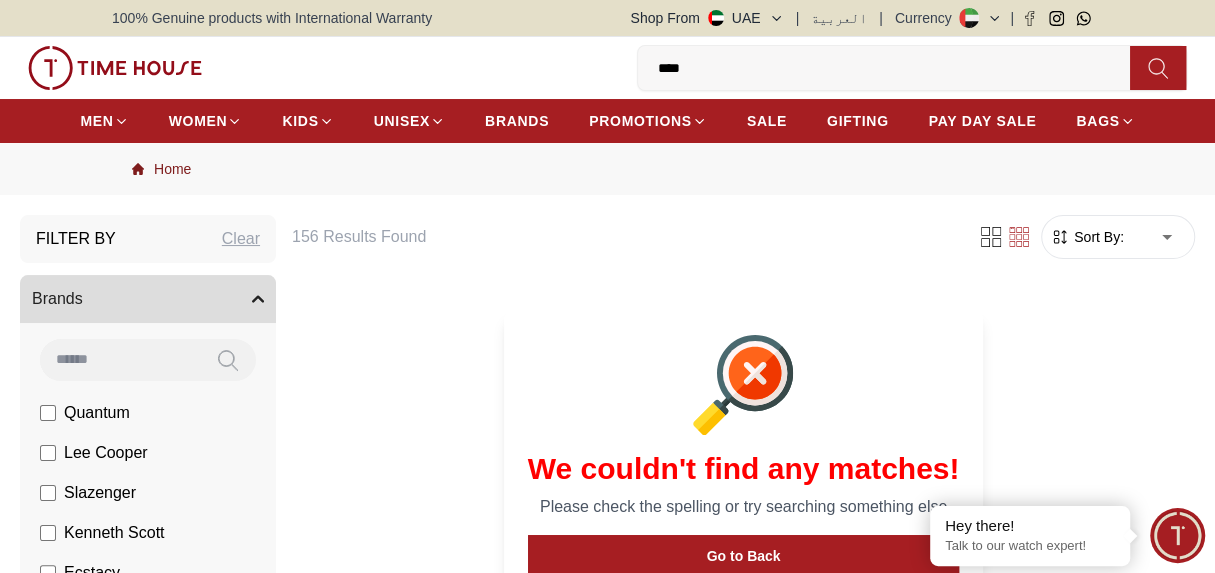 click on "Home" at bounding box center (161, 169) 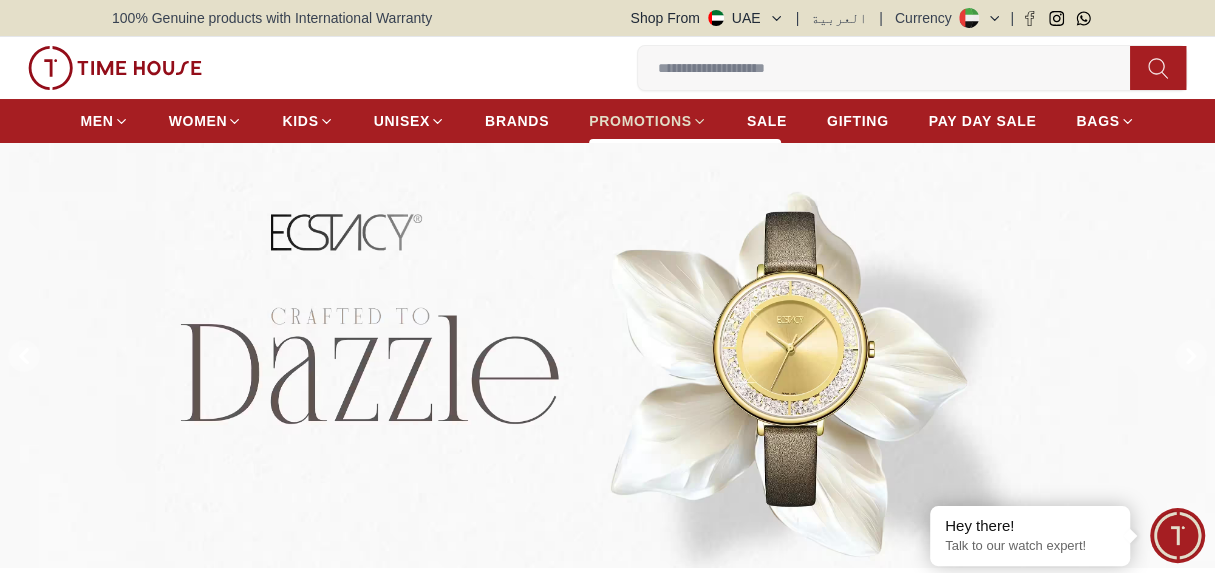 click on "PROMOTIONS" at bounding box center (640, 121) 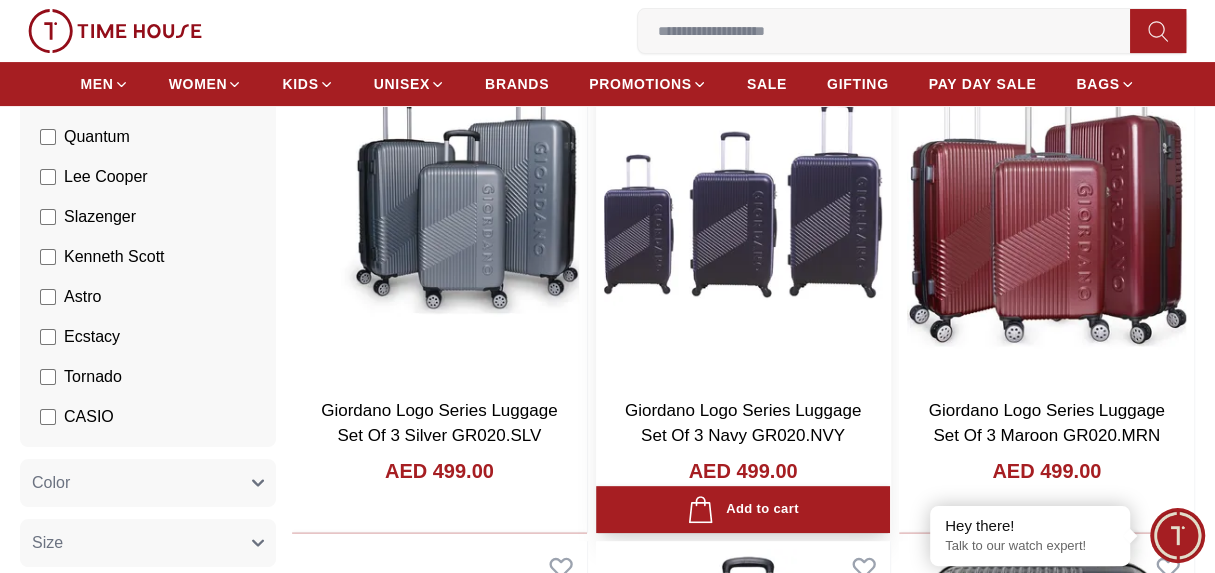scroll, scrollTop: 400, scrollLeft: 0, axis: vertical 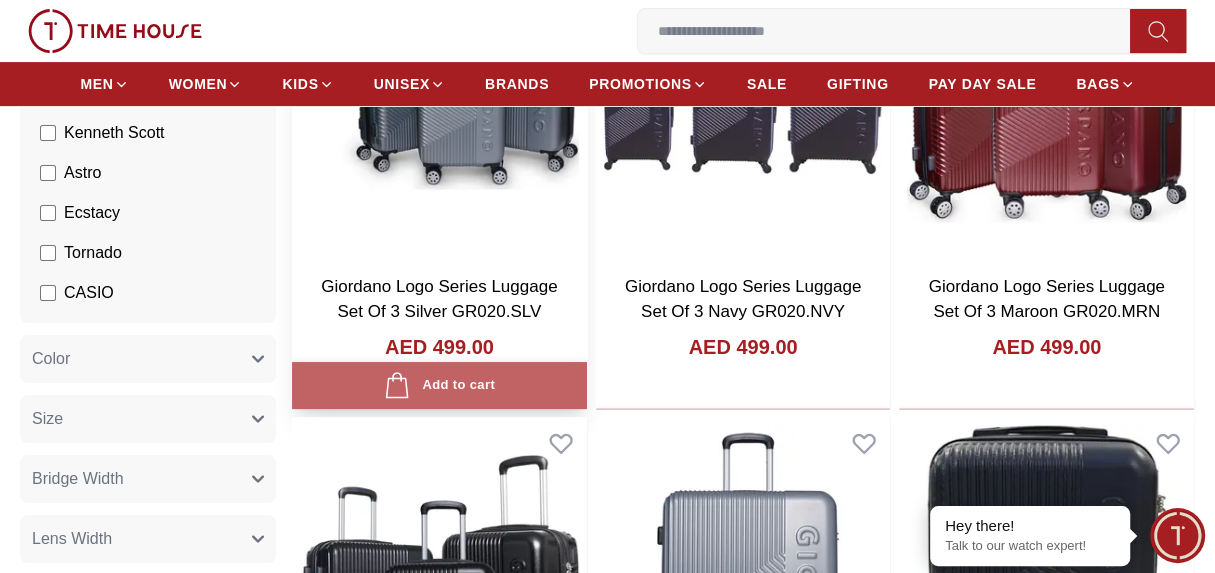 click on "Add to cart" at bounding box center (439, 385) 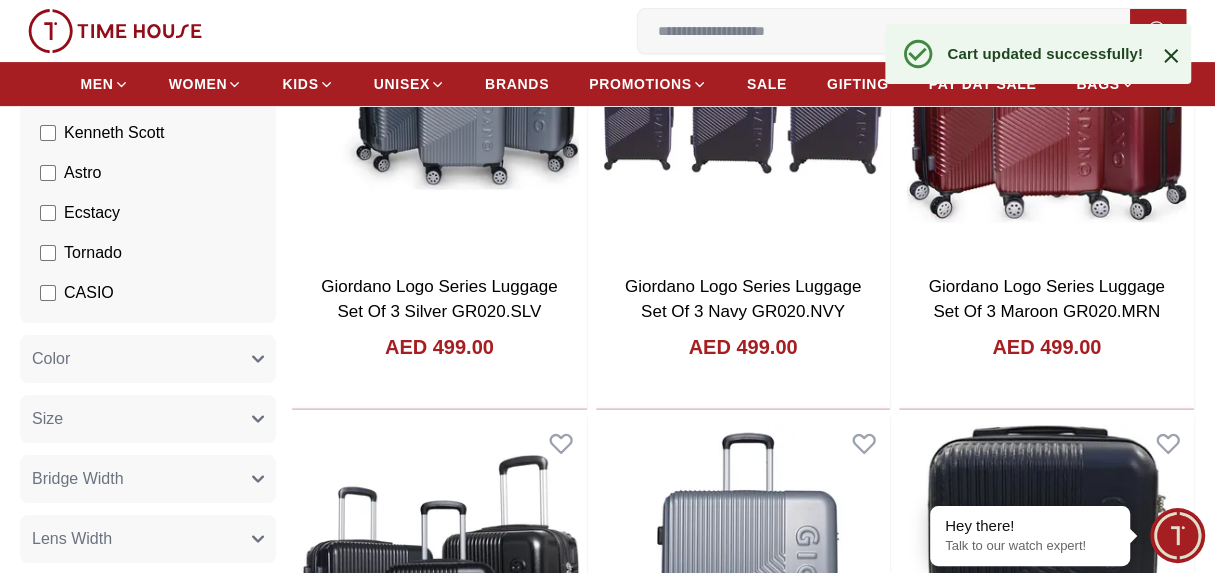 click on "Cart updated successfully!" at bounding box center (1045, 53) 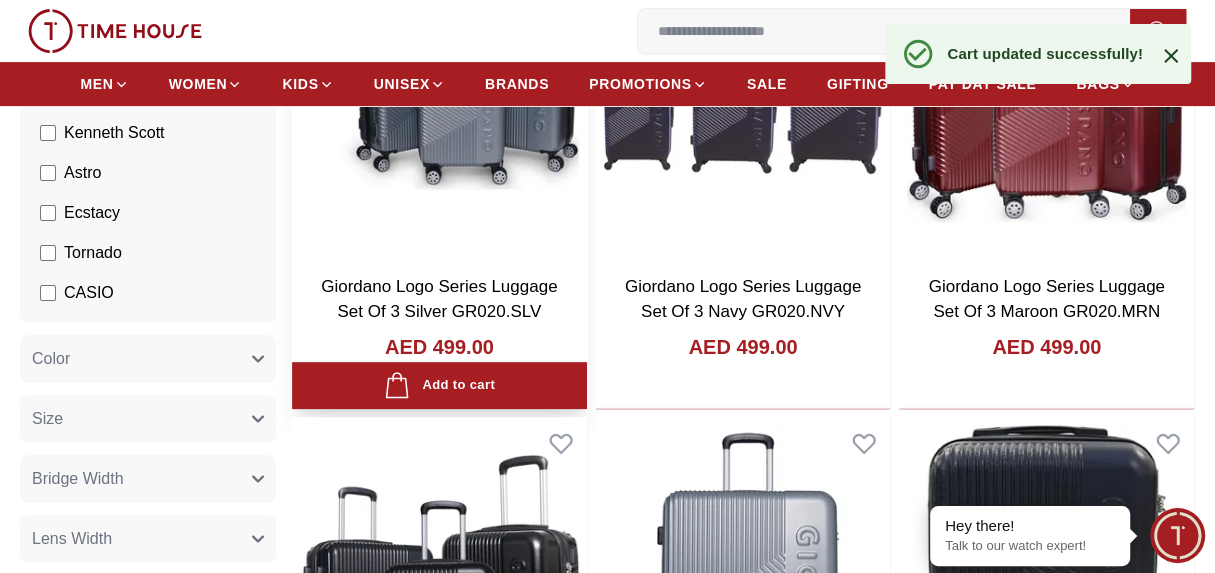 click on "Giordano Logo Series Luggage Set Of 3 Silver GR020.SLV AED 499.00" at bounding box center (439, 335) 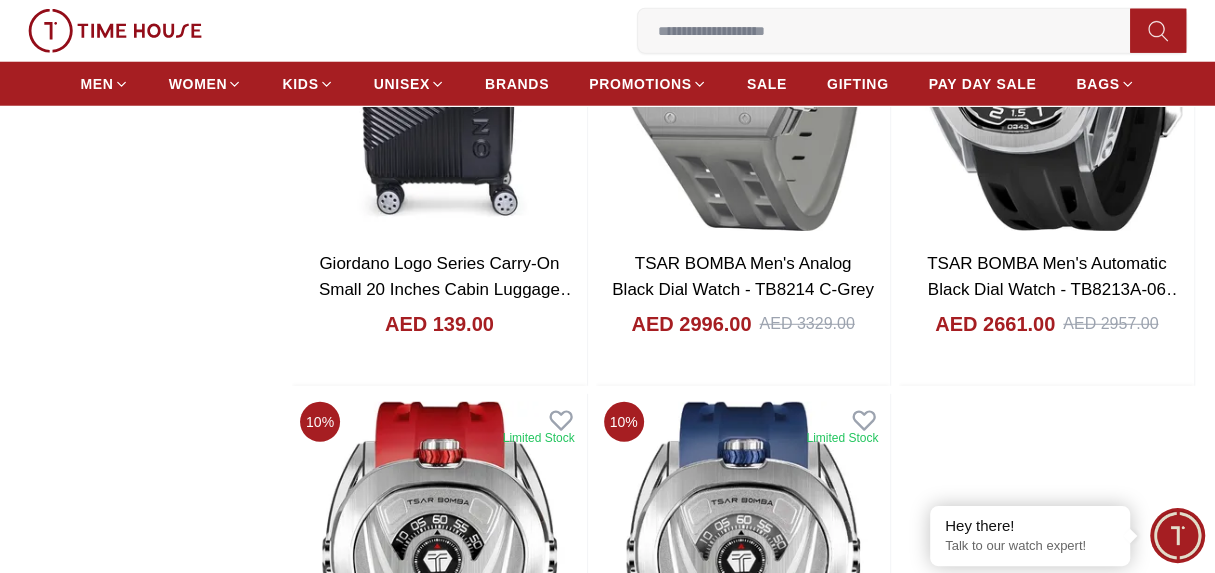 scroll, scrollTop: 3100, scrollLeft: 0, axis: vertical 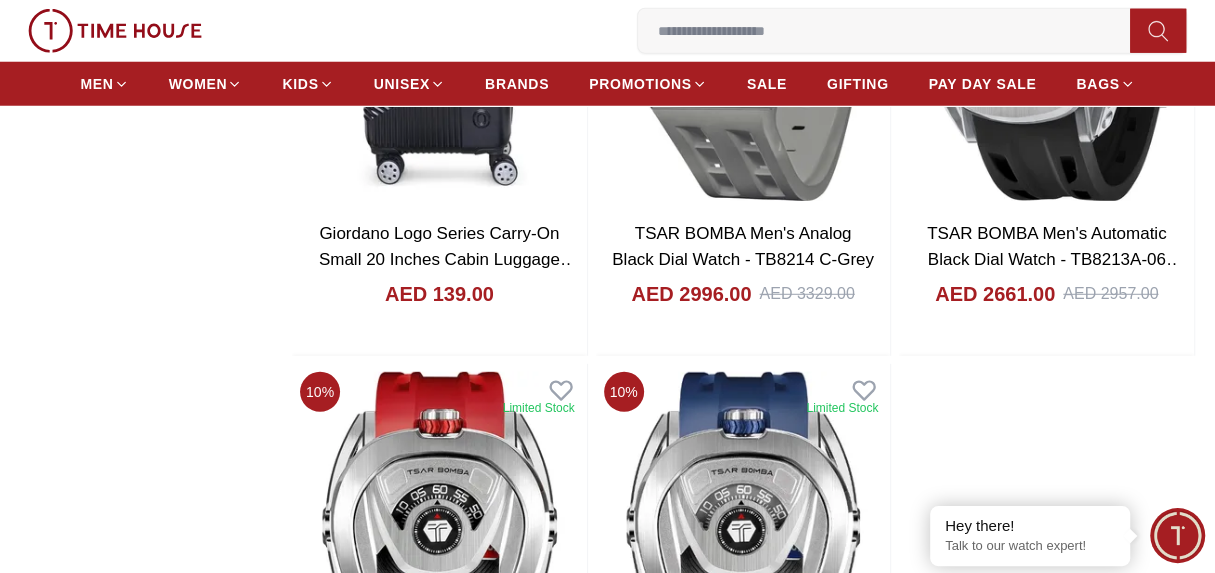click at bounding box center (892, 31) 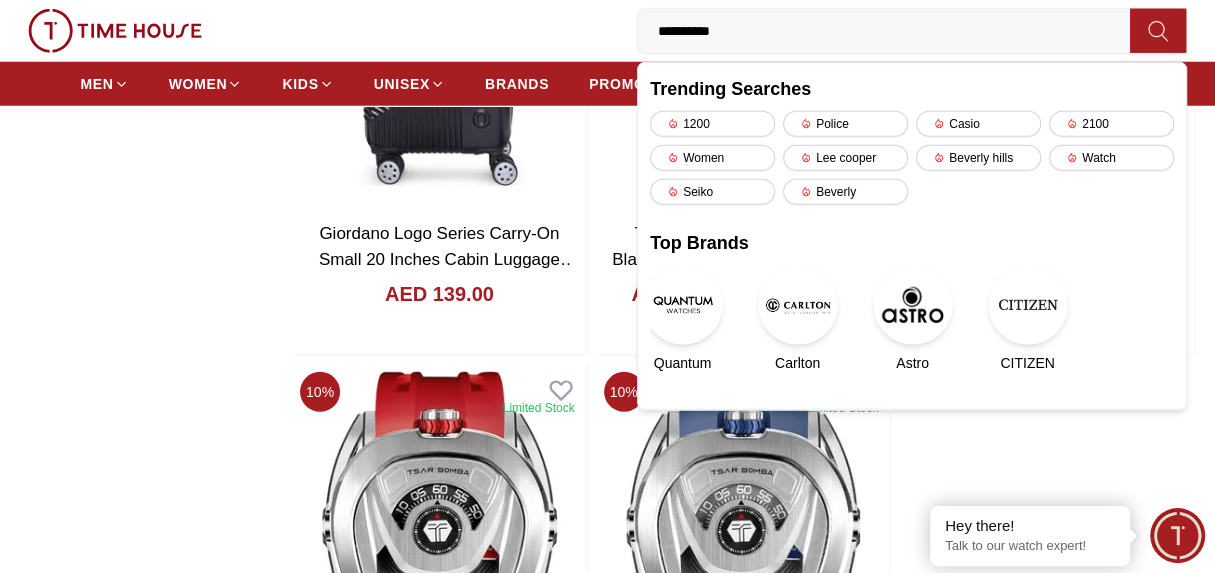 type on "**********" 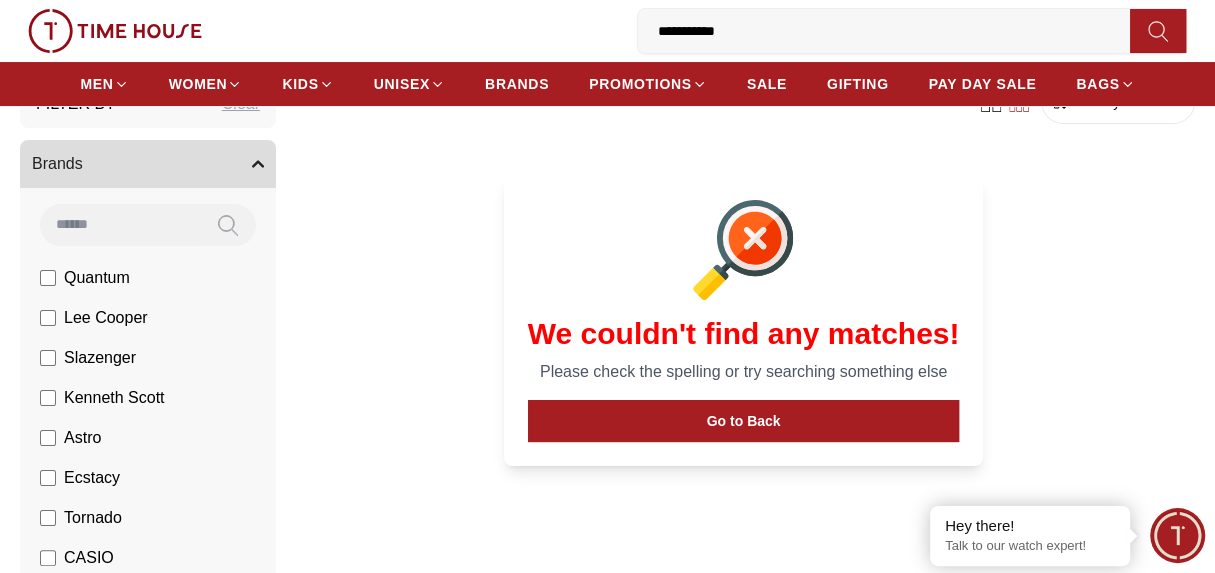 scroll, scrollTop: 0, scrollLeft: 0, axis: both 